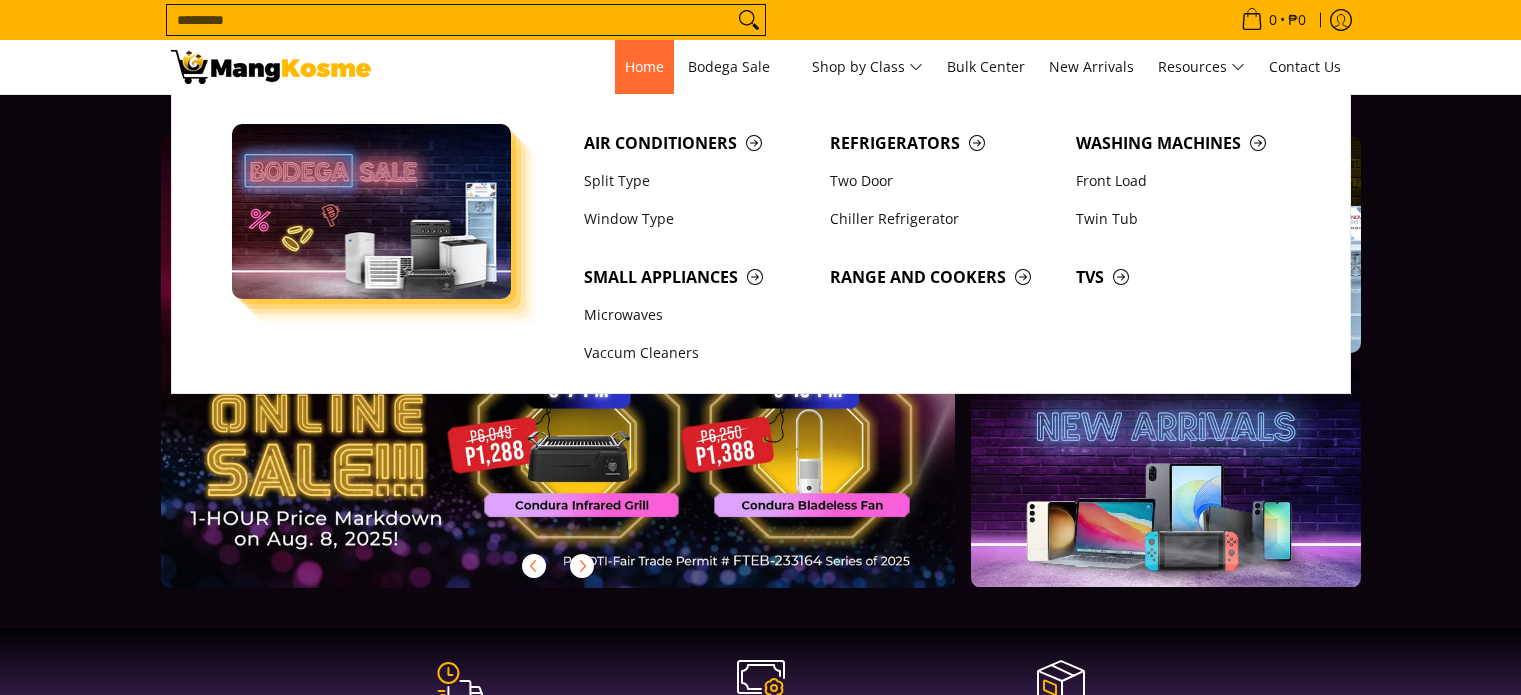 scroll, scrollTop: 0, scrollLeft: 0, axis: both 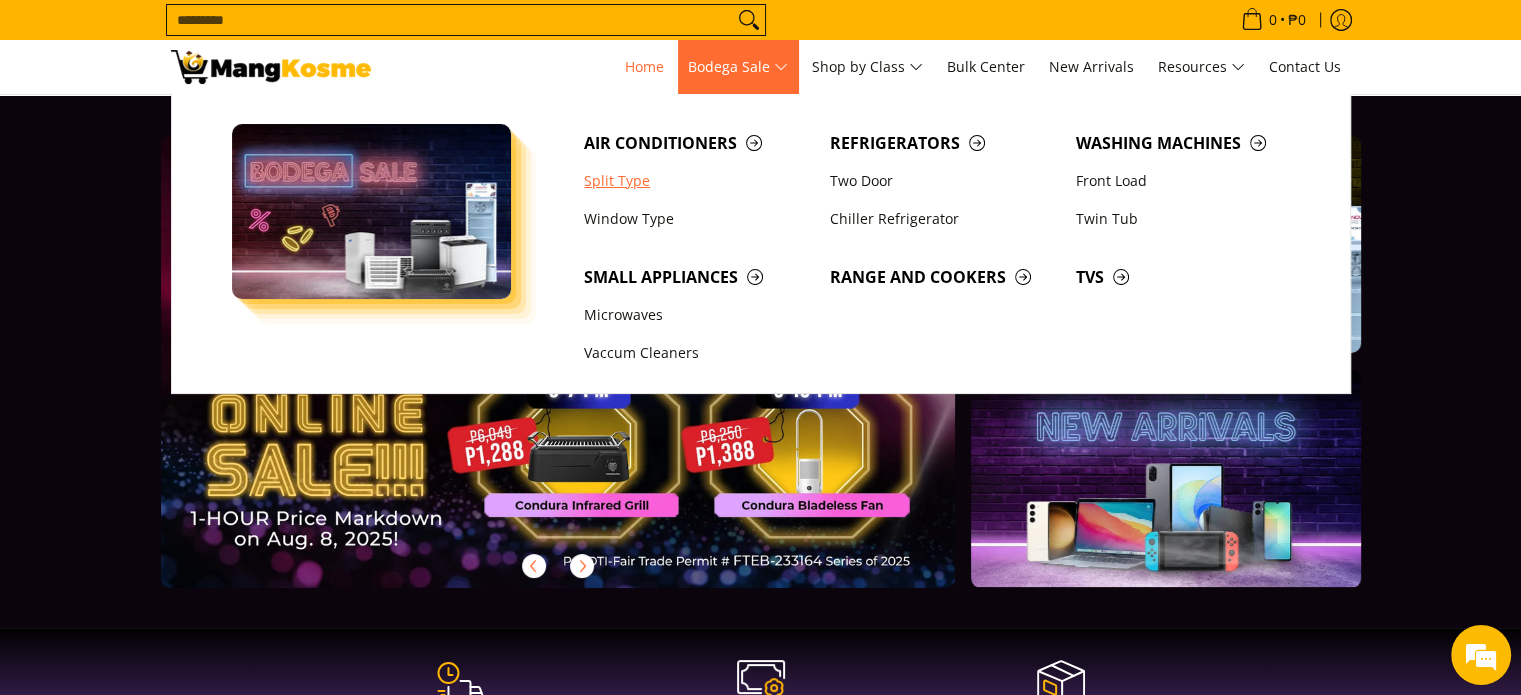 click on "Split Type" at bounding box center (697, 181) 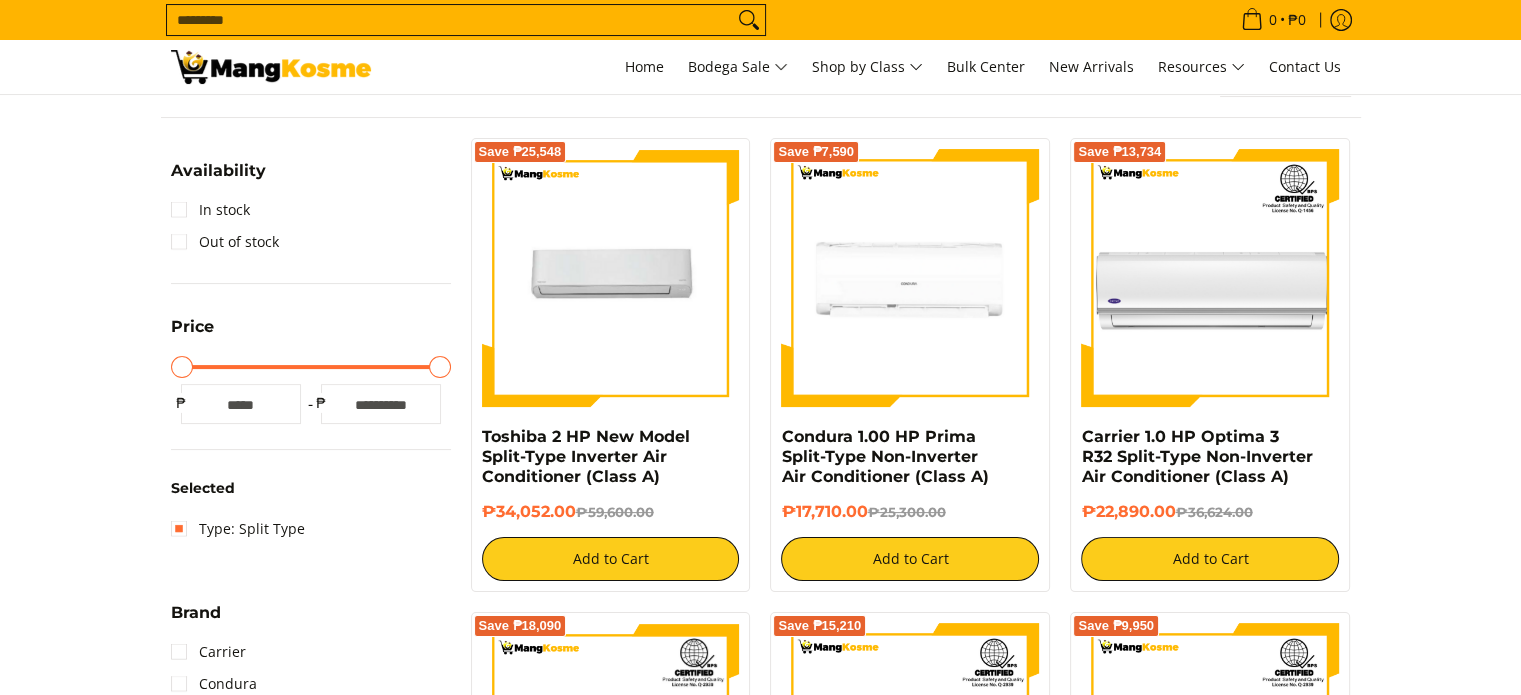 scroll, scrollTop: 0, scrollLeft: 0, axis: both 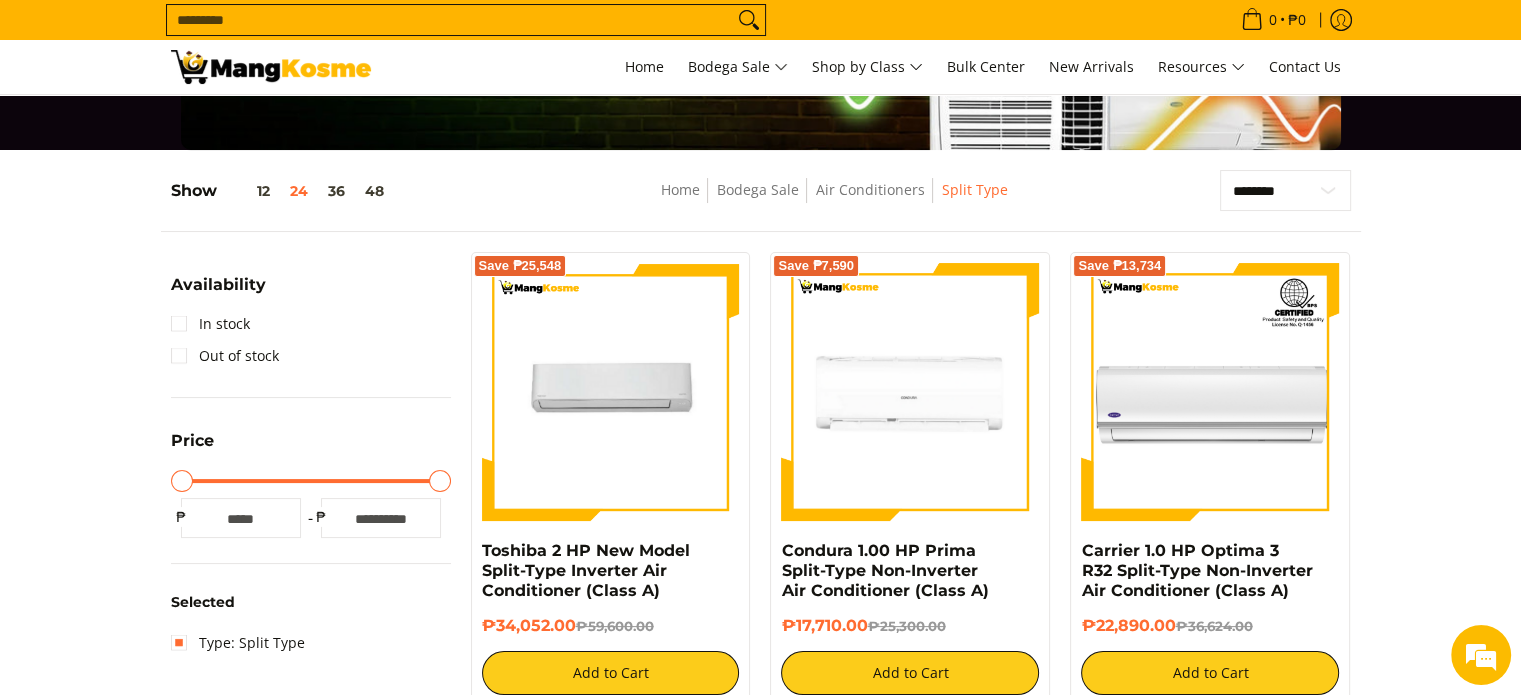 click on "*****" at bounding box center [381, 518] 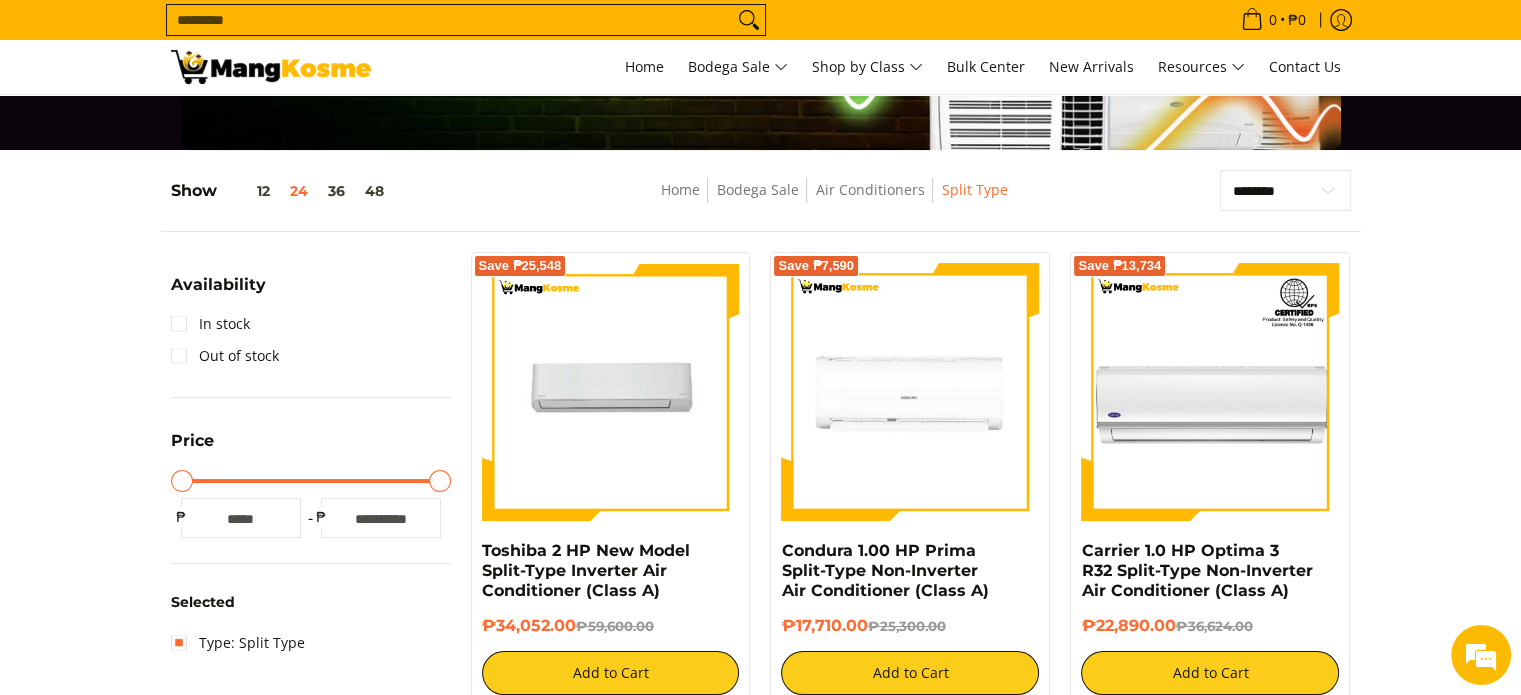 click on "*****" at bounding box center [381, 518] 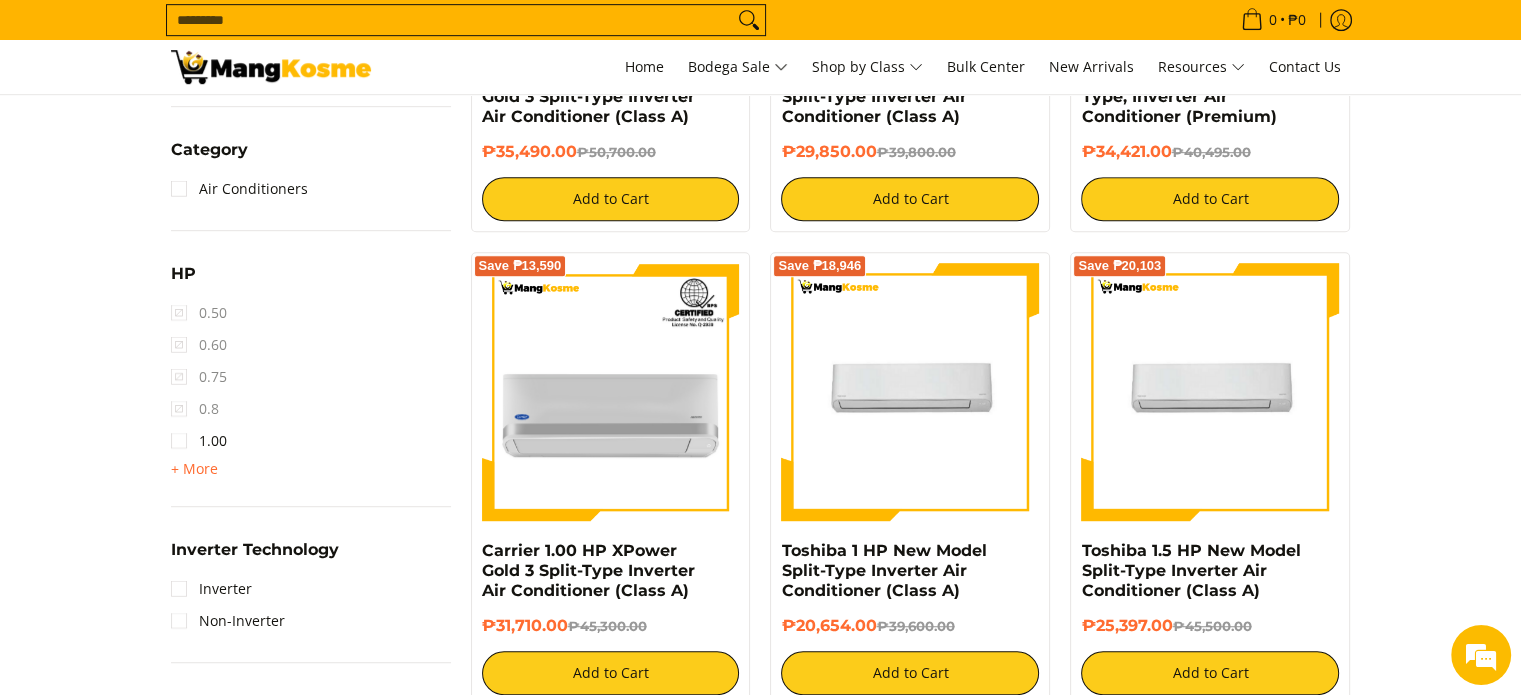 scroll, scrollTop: 1168, scrollLeft: 0, axis: vertical 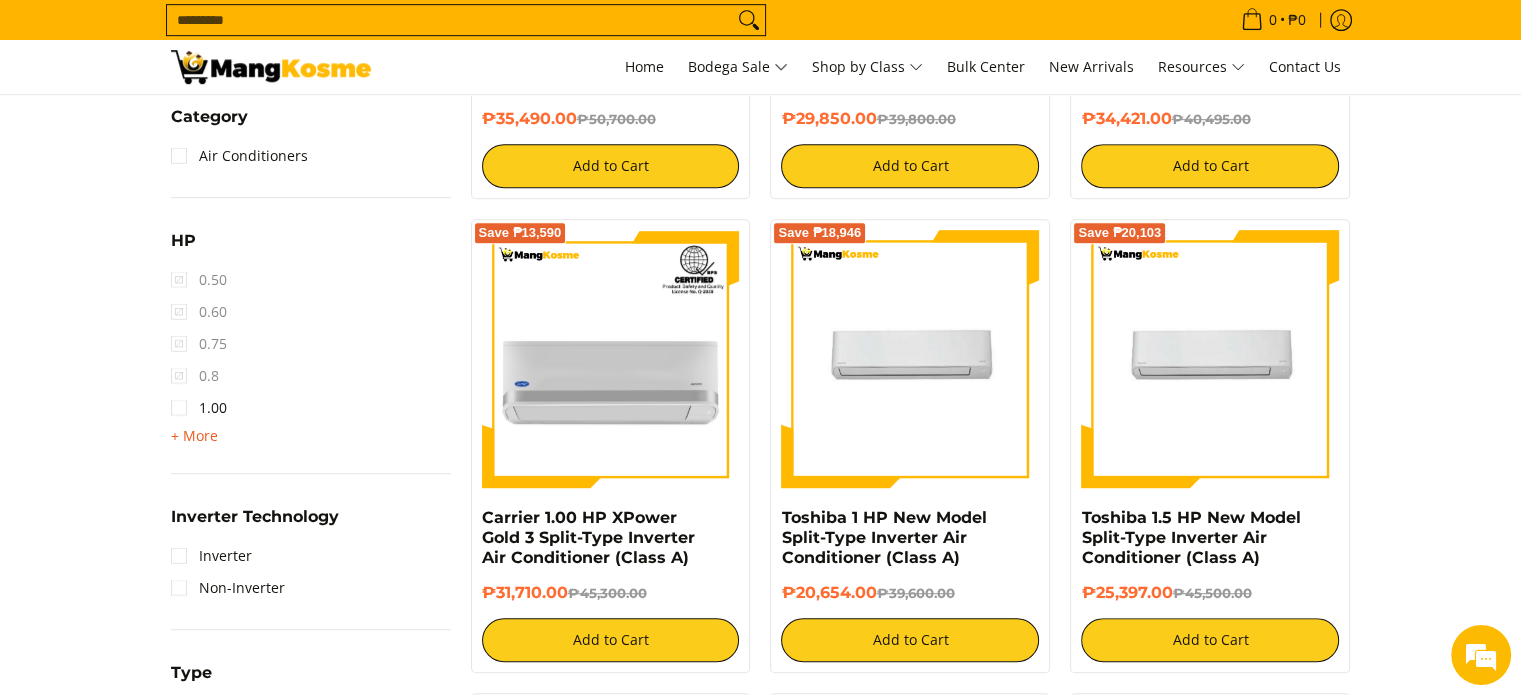 click on "+ More" at bounding box center (194, 436) 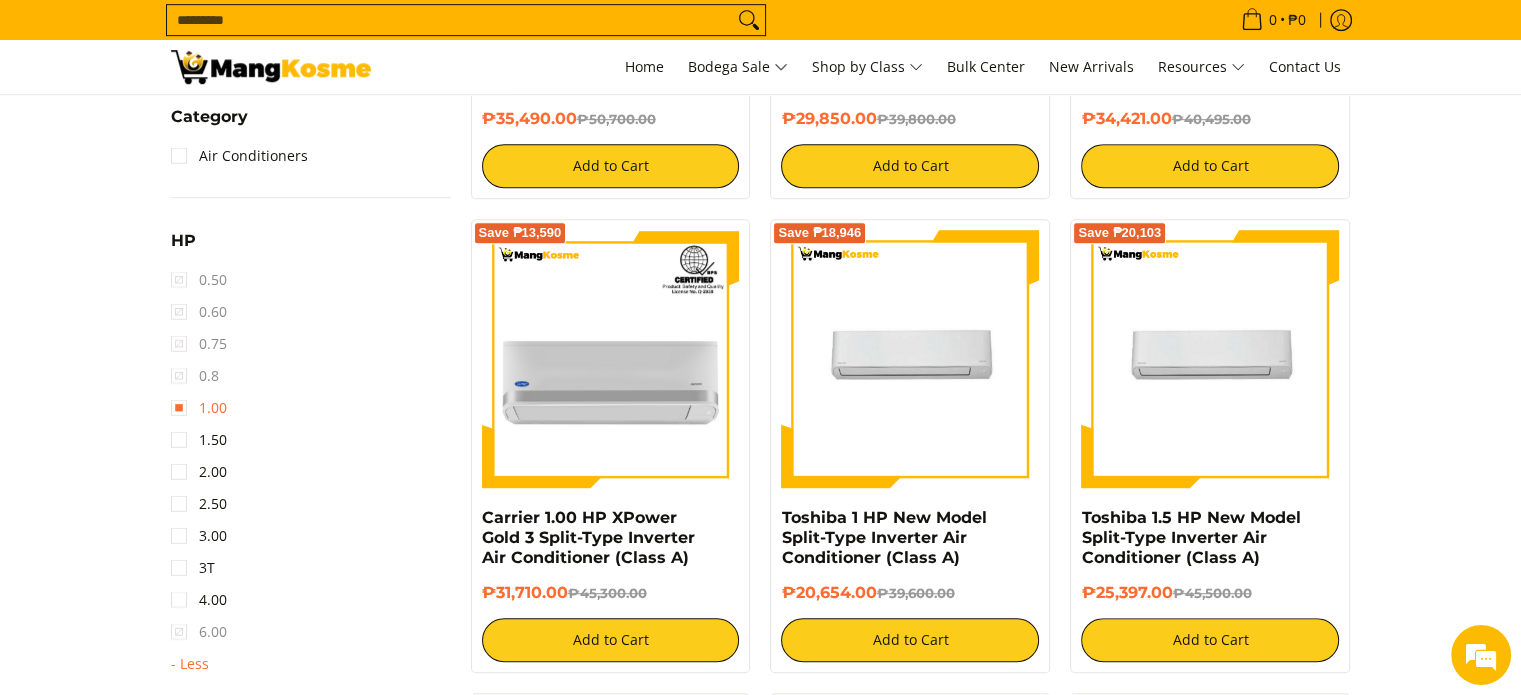scroll, scrollTop: 1268, scrollLeft: 0, axis: vertical 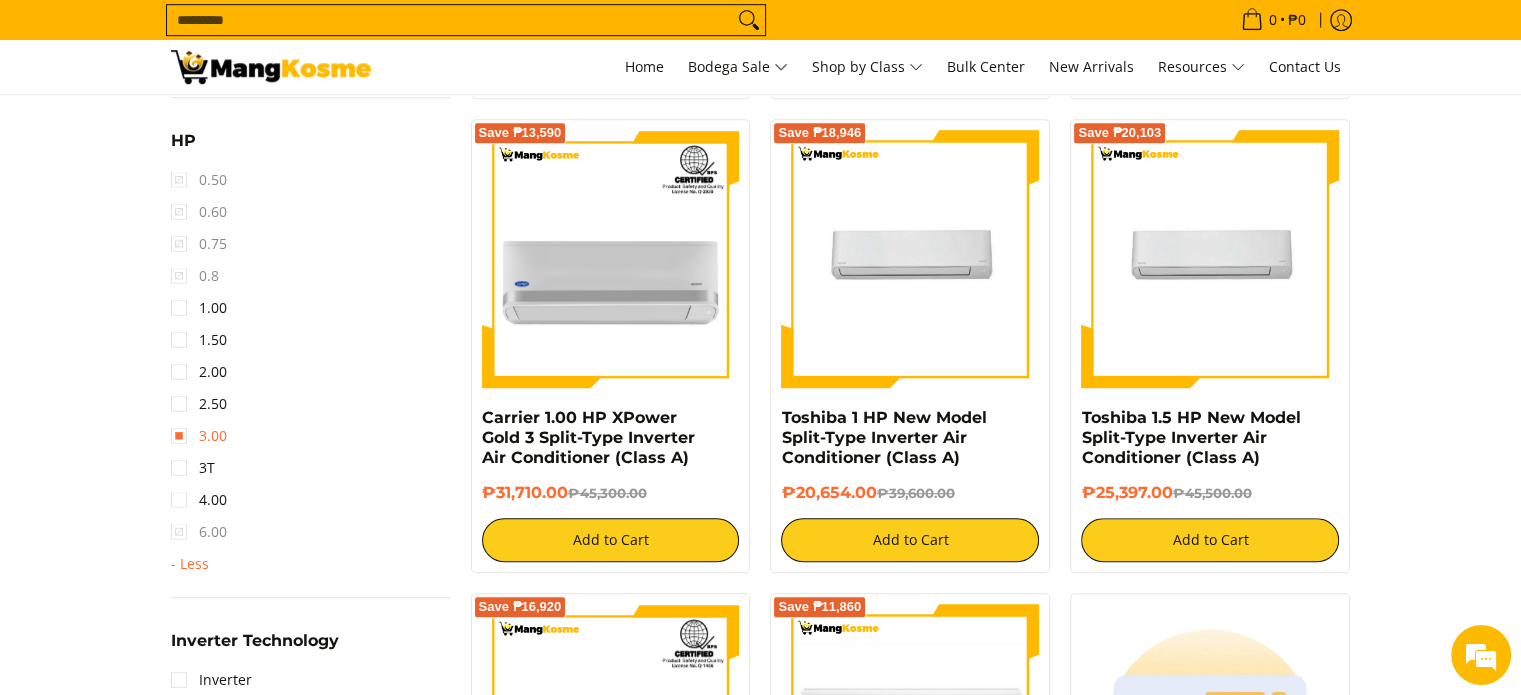 click on "3.00" at bounding box center [199, 436] 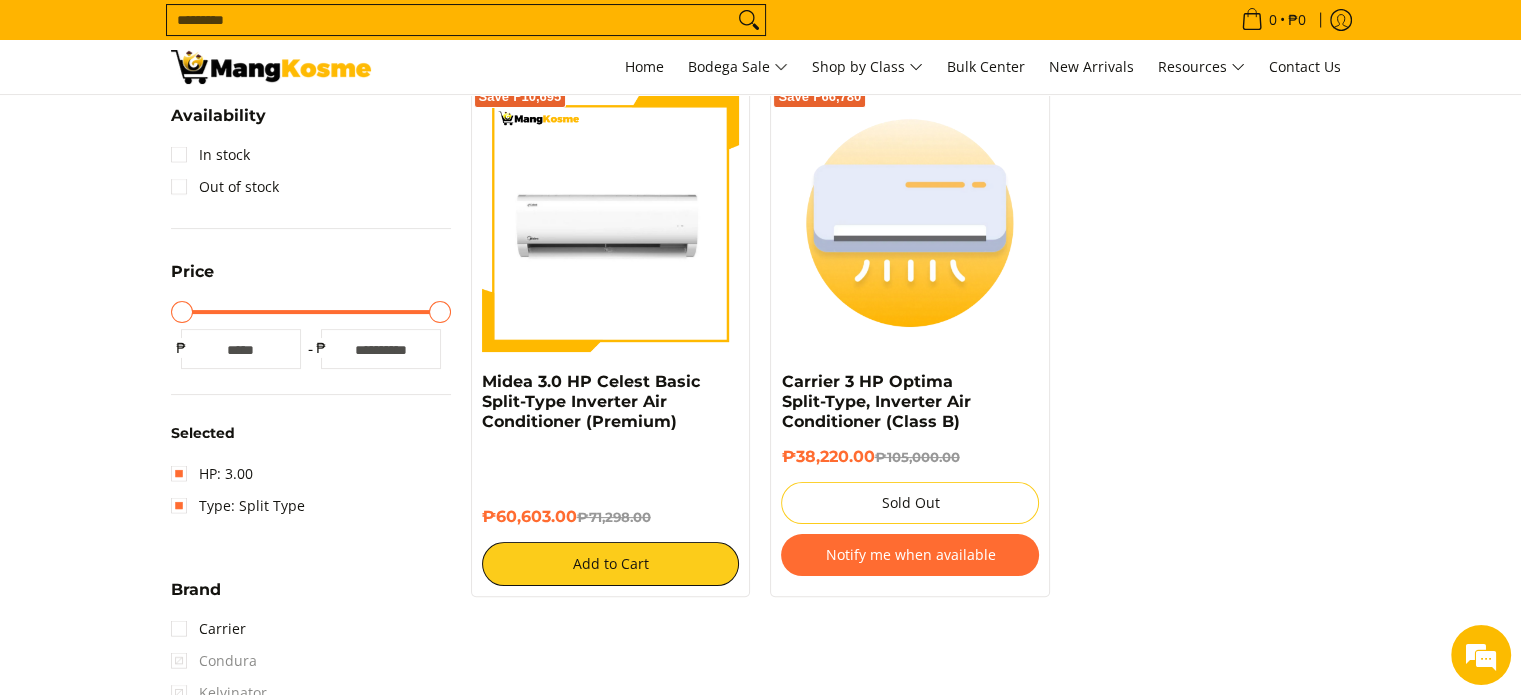 scroll, scrollTop: 321, scrollLeft: 0, axis: vertical 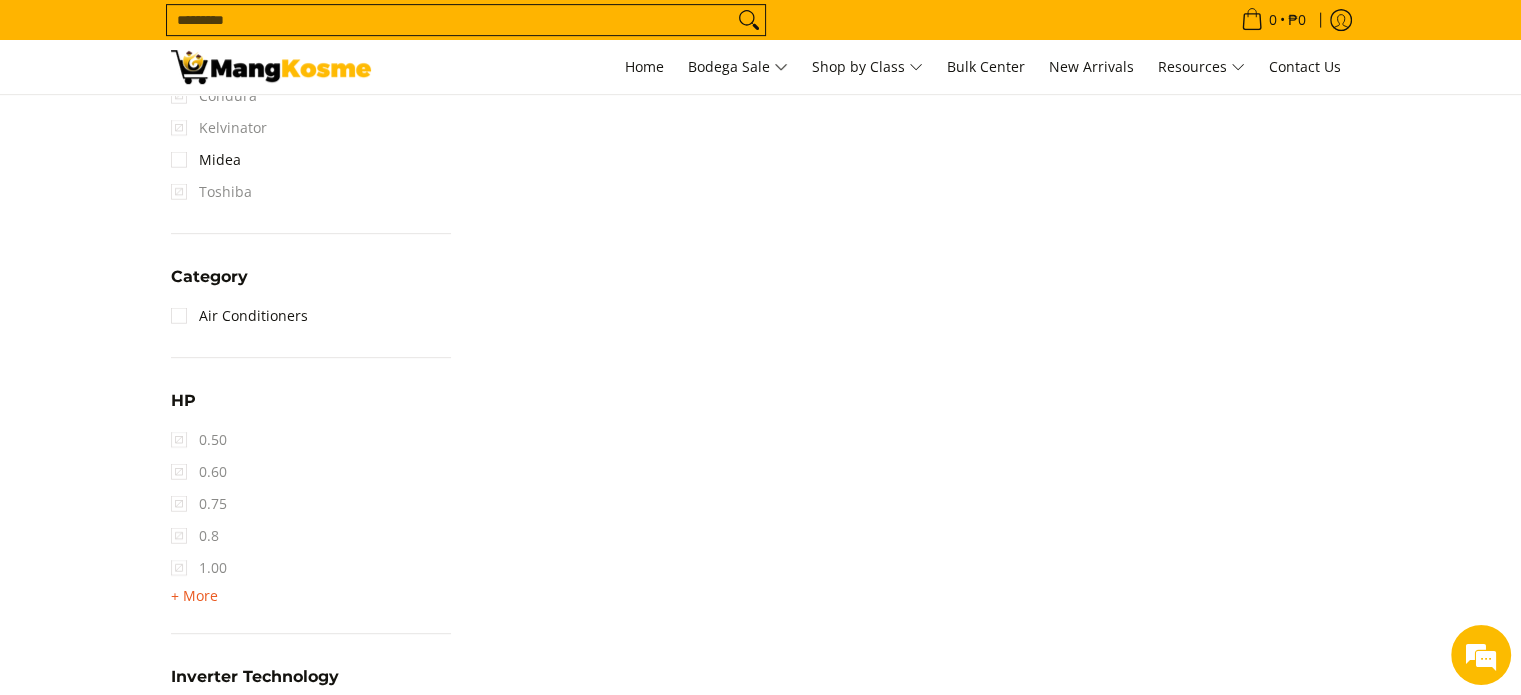 click on "+ More" at bounding box center [194, 596] 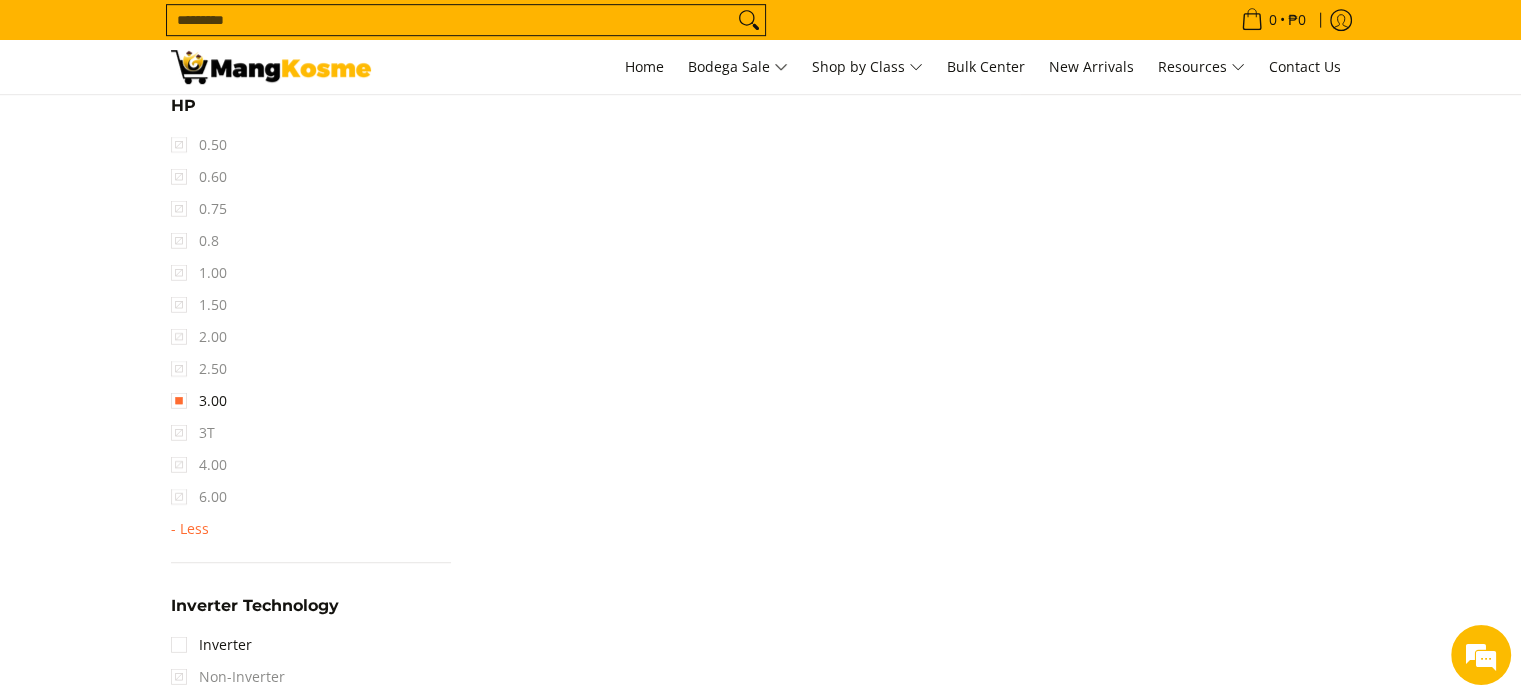 scroll, scrollTop: 1221, scrollLeft: 0, axis: vertical 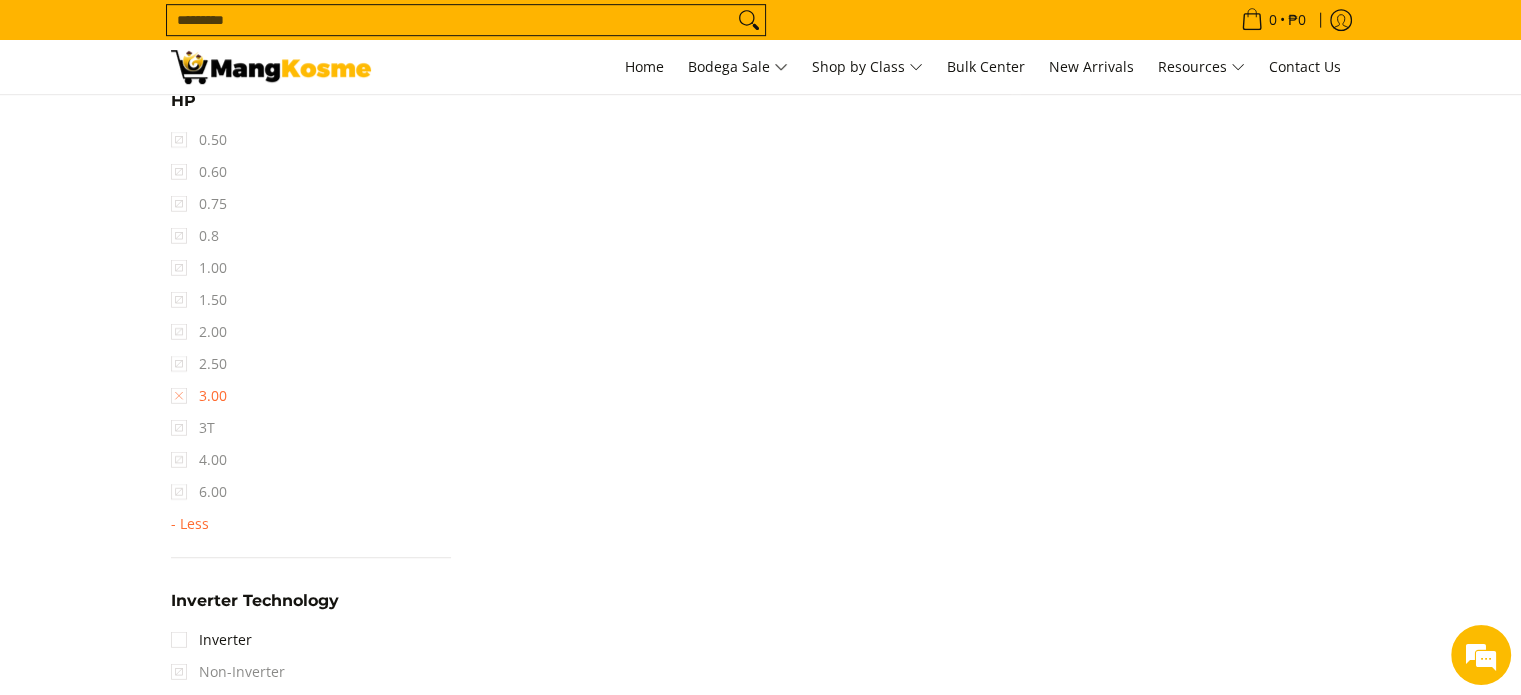 click on "3.00" at bounding box center (199, 396) 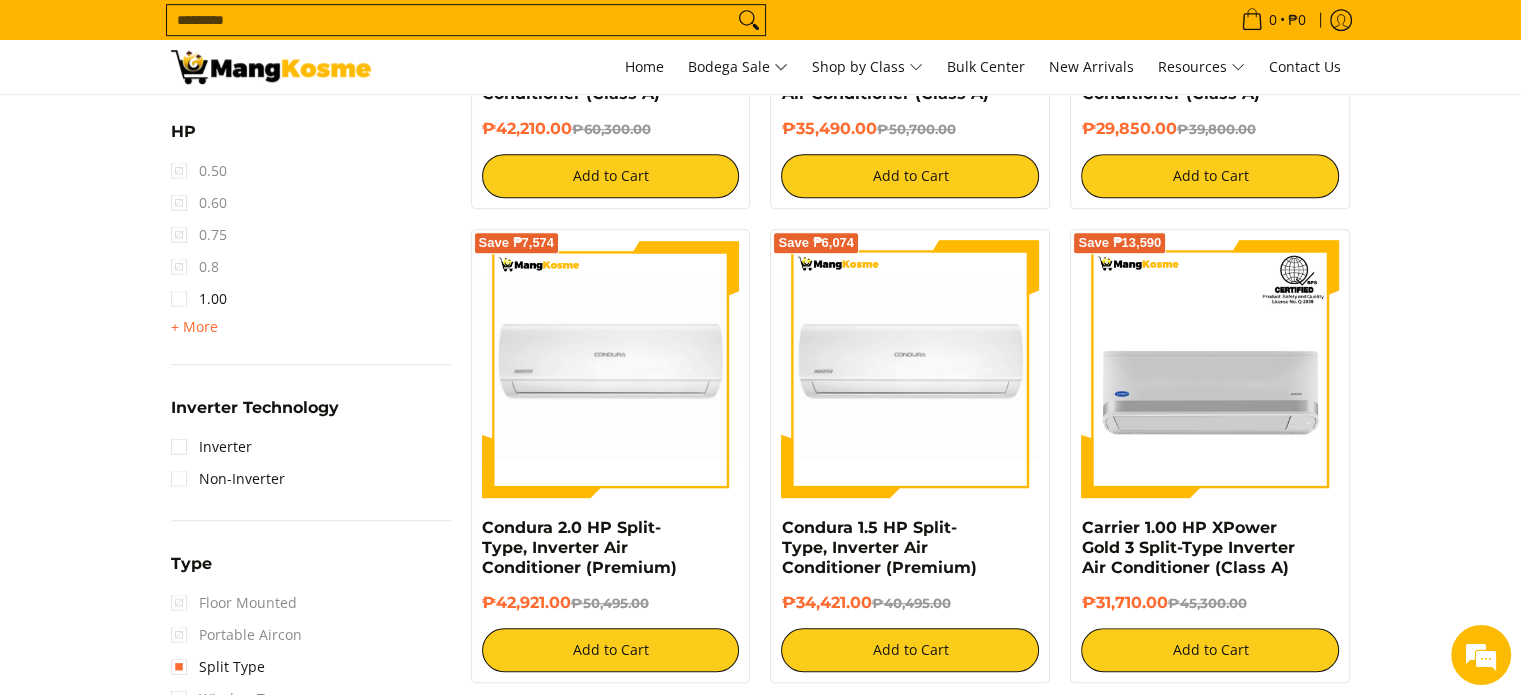 scroll, scrollTop: 1058, scrollLeft: 0, axis: vertical 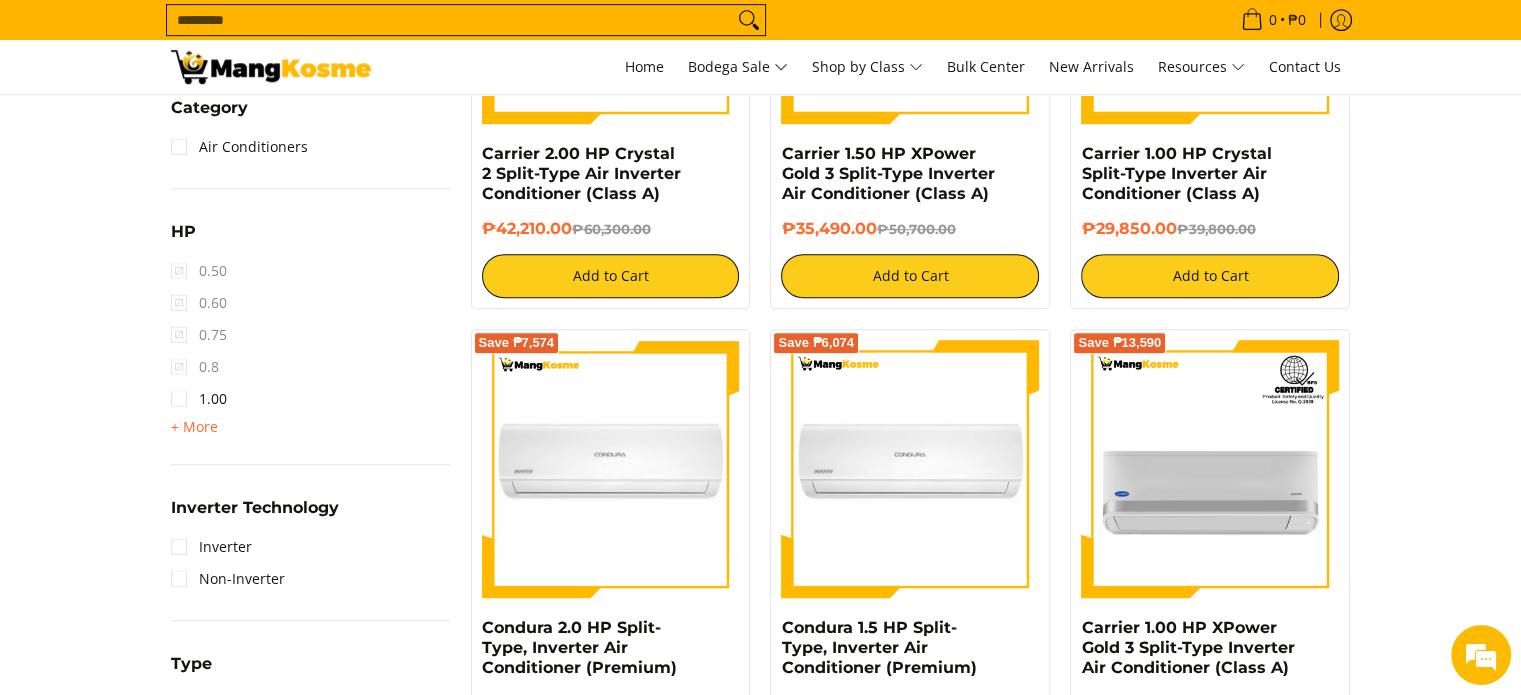 click on "1.50
2.00
2.50
3.00
3T
4.00
6.00" at bounding box center (311, 427) 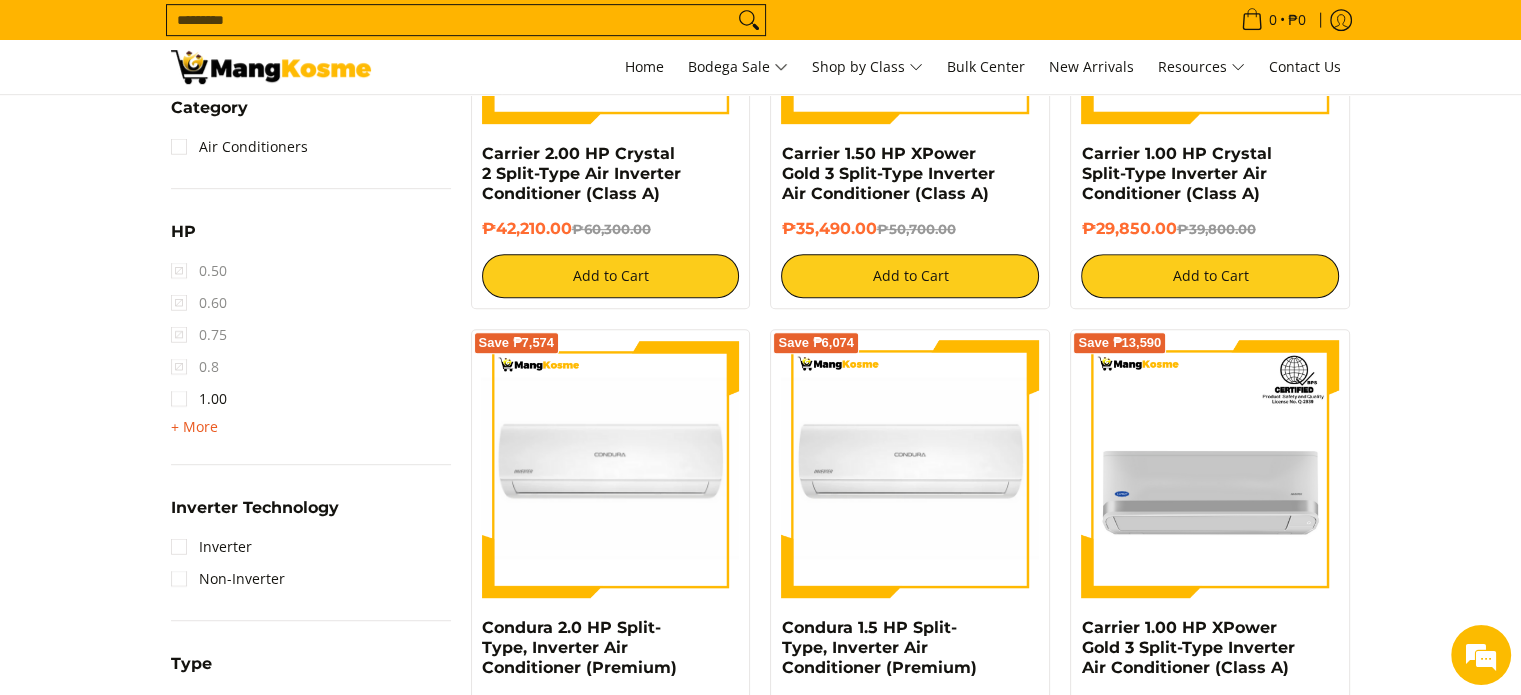 click on "+ More" at bounding box center [194, 427] 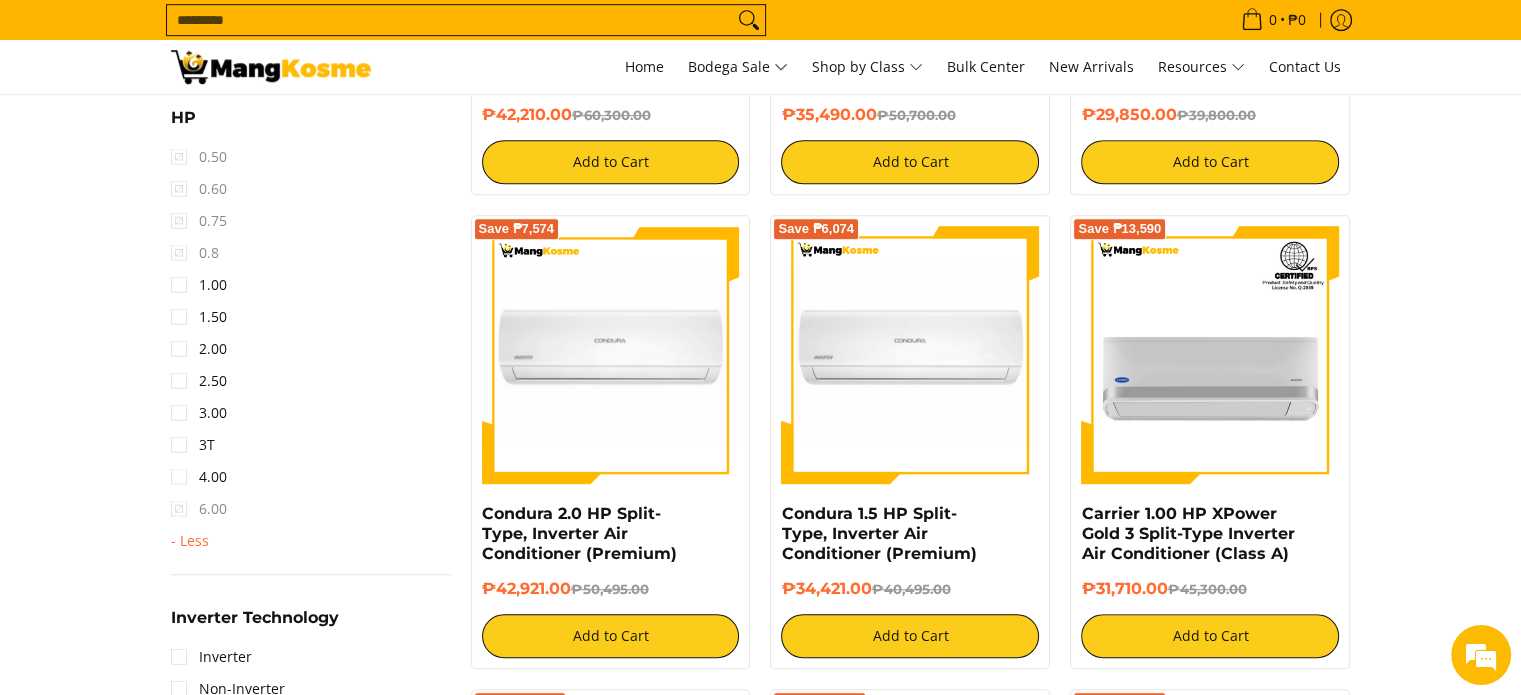 scroll, scrollTop: 1258, scrollLeft: 0, axis: vertical 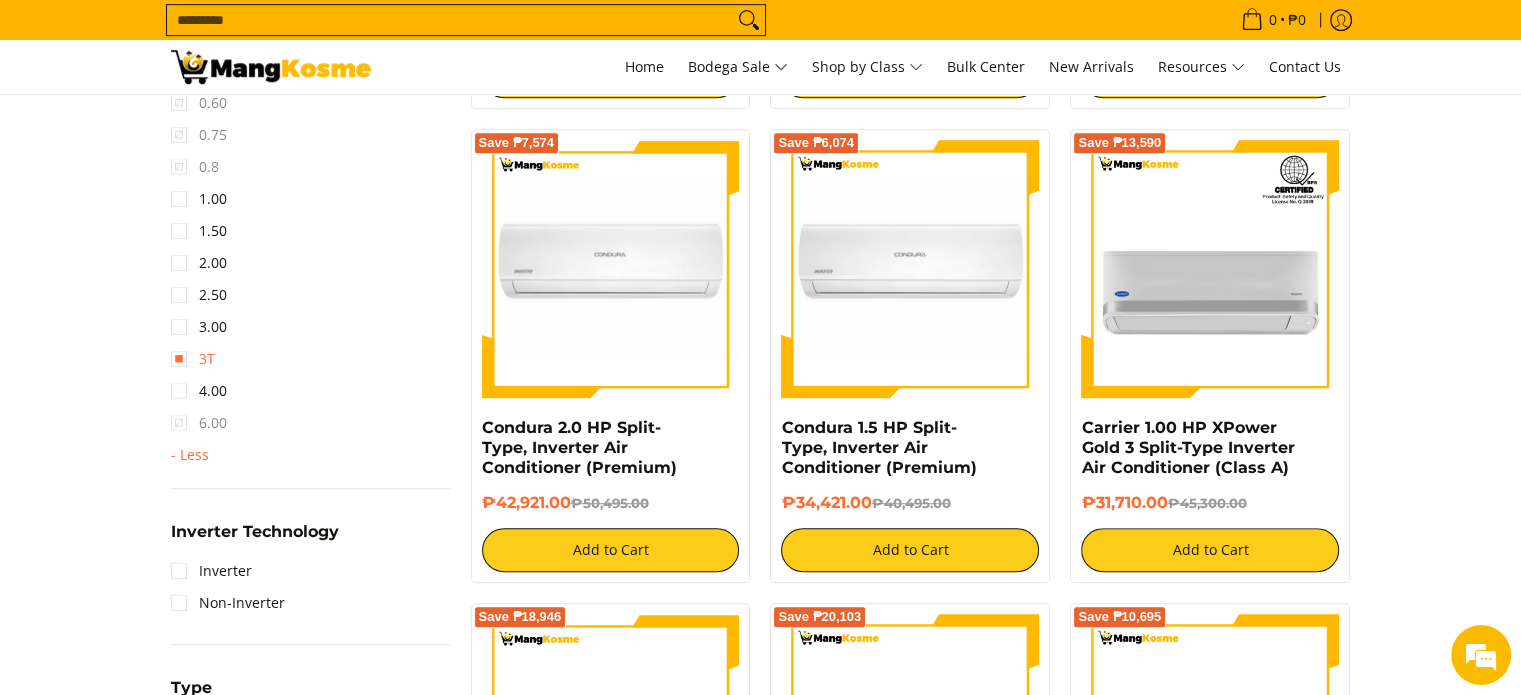 click on "3T" at bounding box center (193, 359) 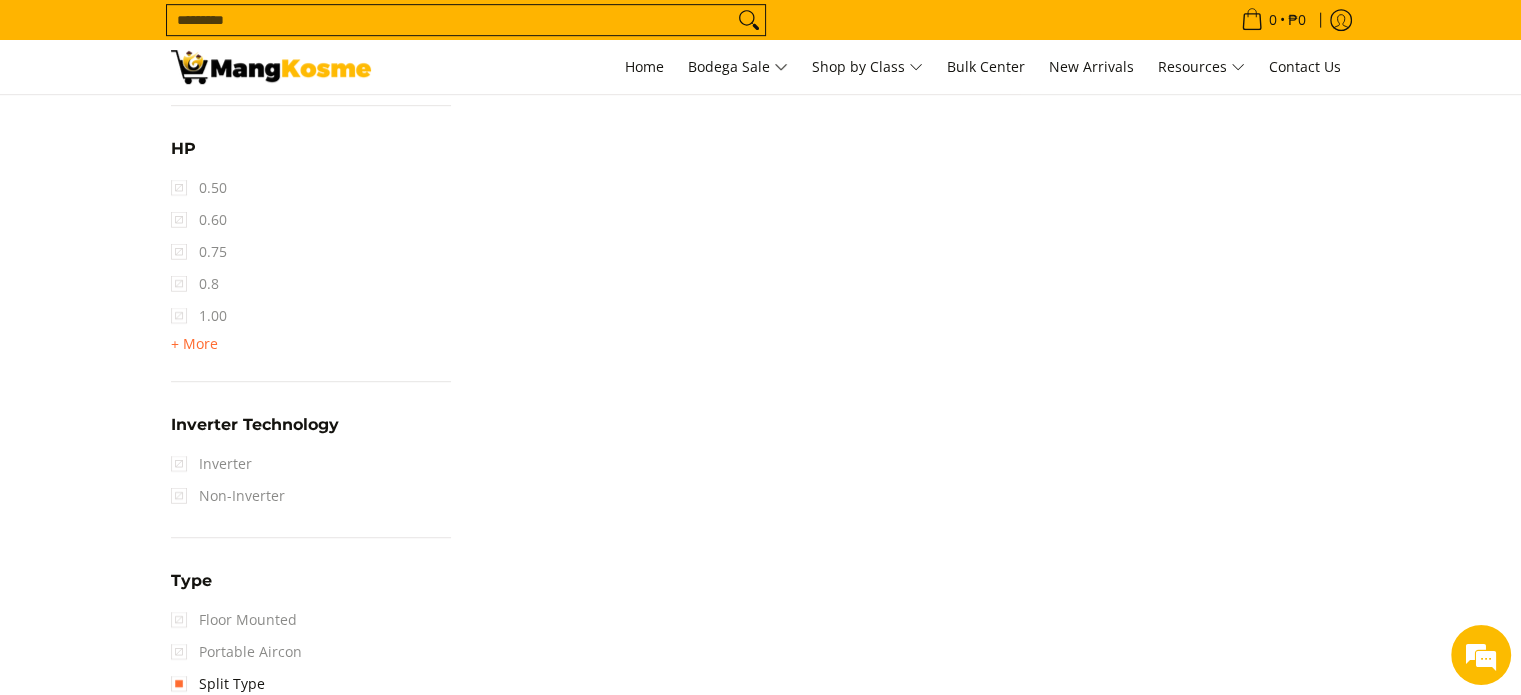scroll, scrollTop: 961, scrollLeft: 0, axis: vertical 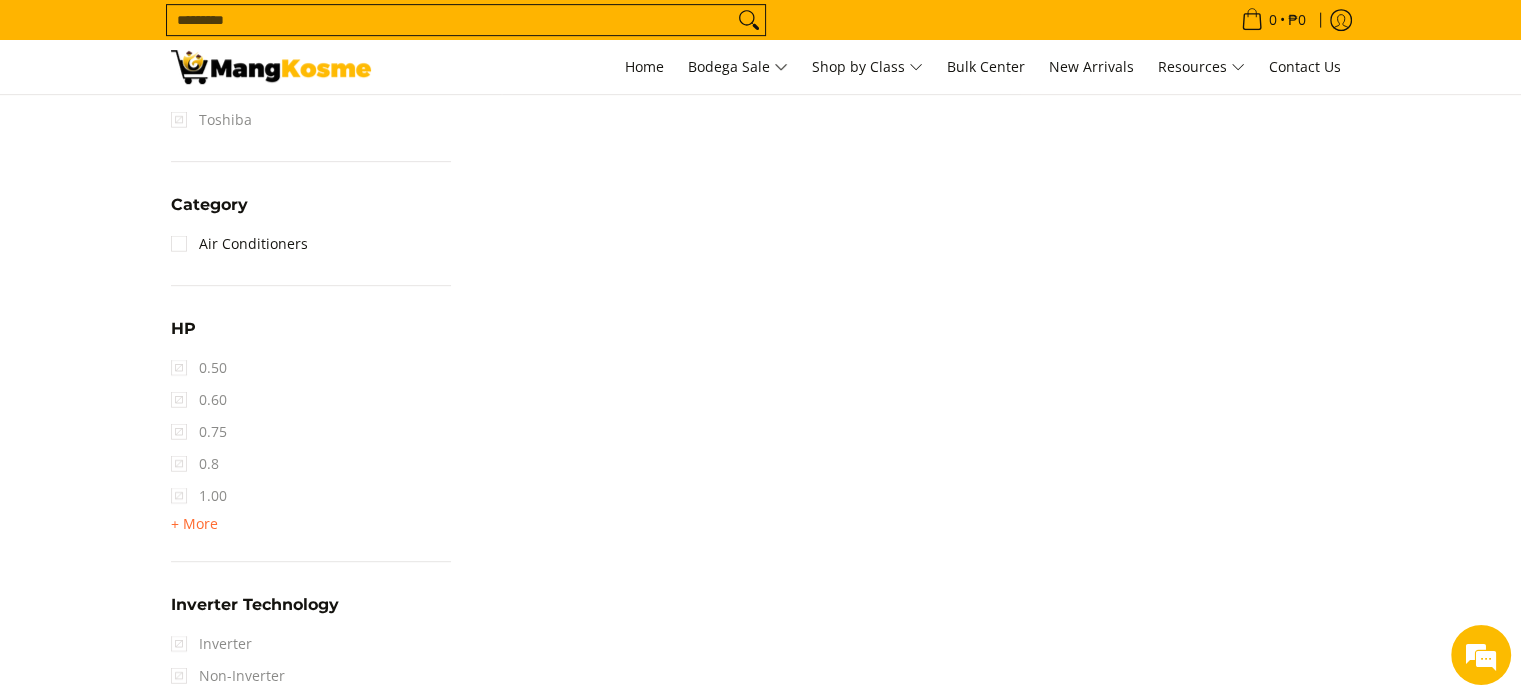 click on "1.00" at bounding box center [199, 496] 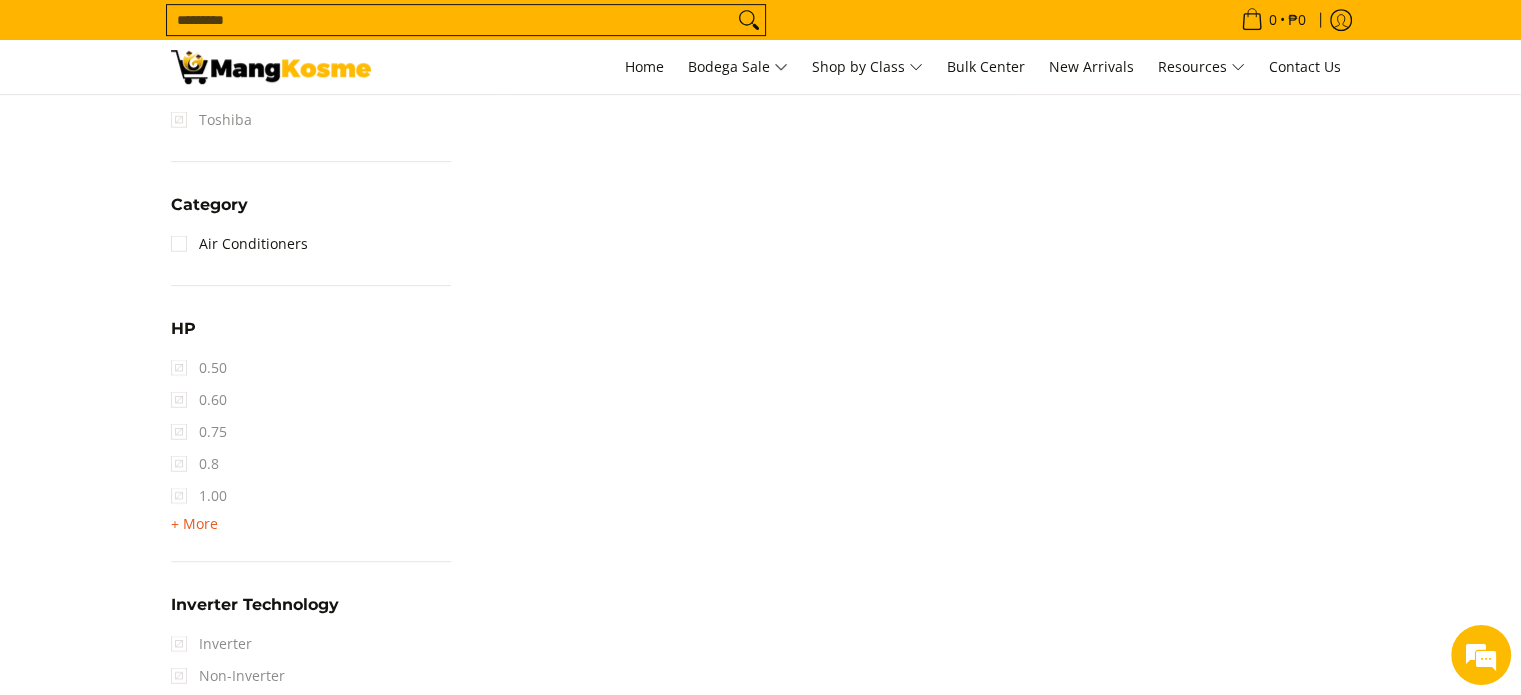 click on "+ More" at bounding box center (194, 524) 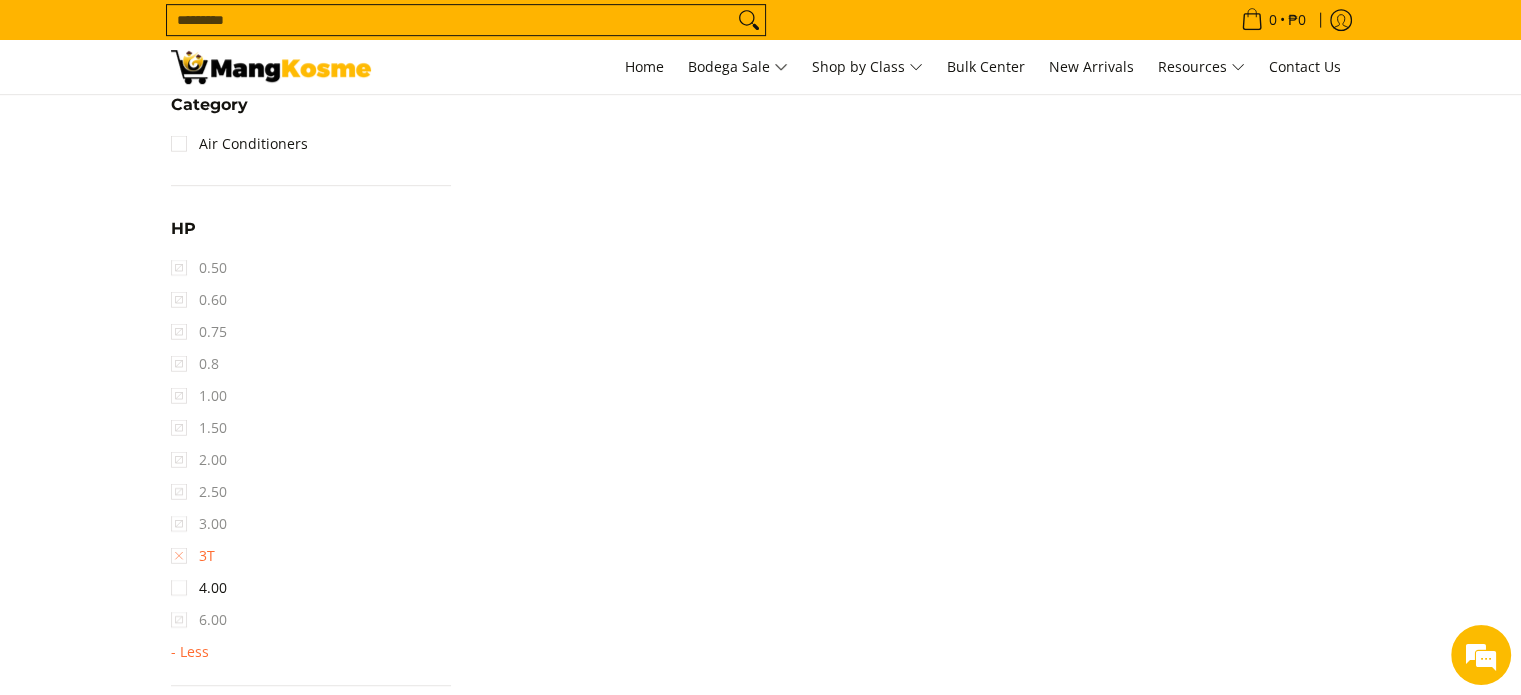click on "3T" at bounding box center (193, 556) 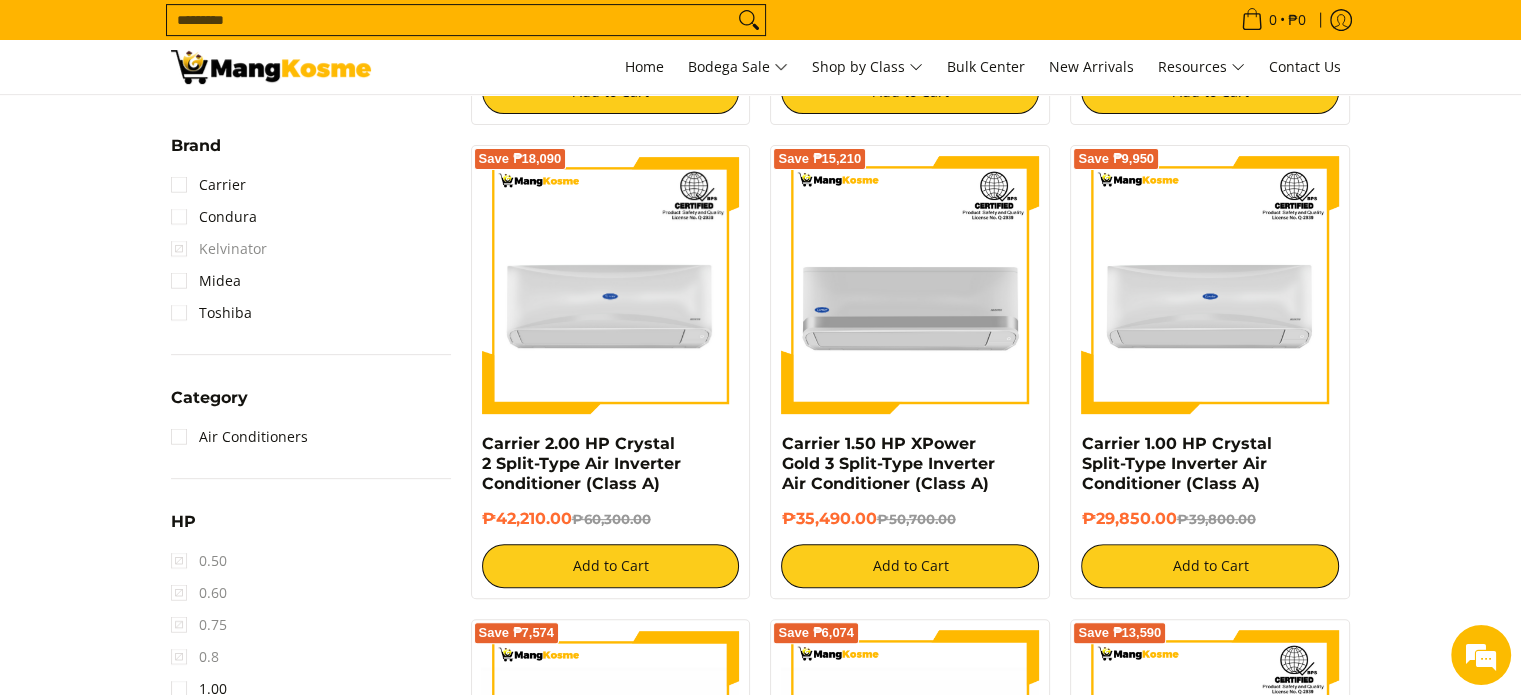 scroll, scrollTop: 1061, scrollLeft: 0, axis: vertical 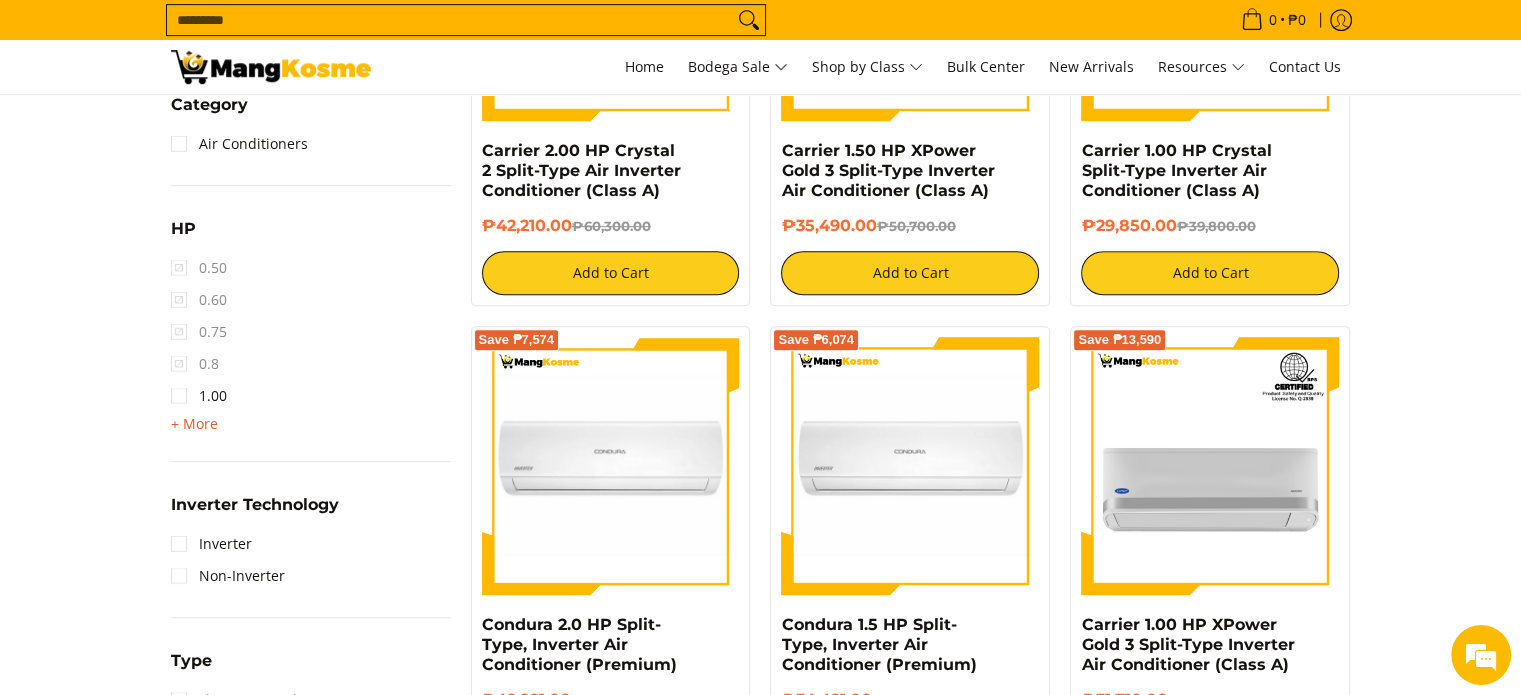 click on "+ More" at bounding box center (194, 424) 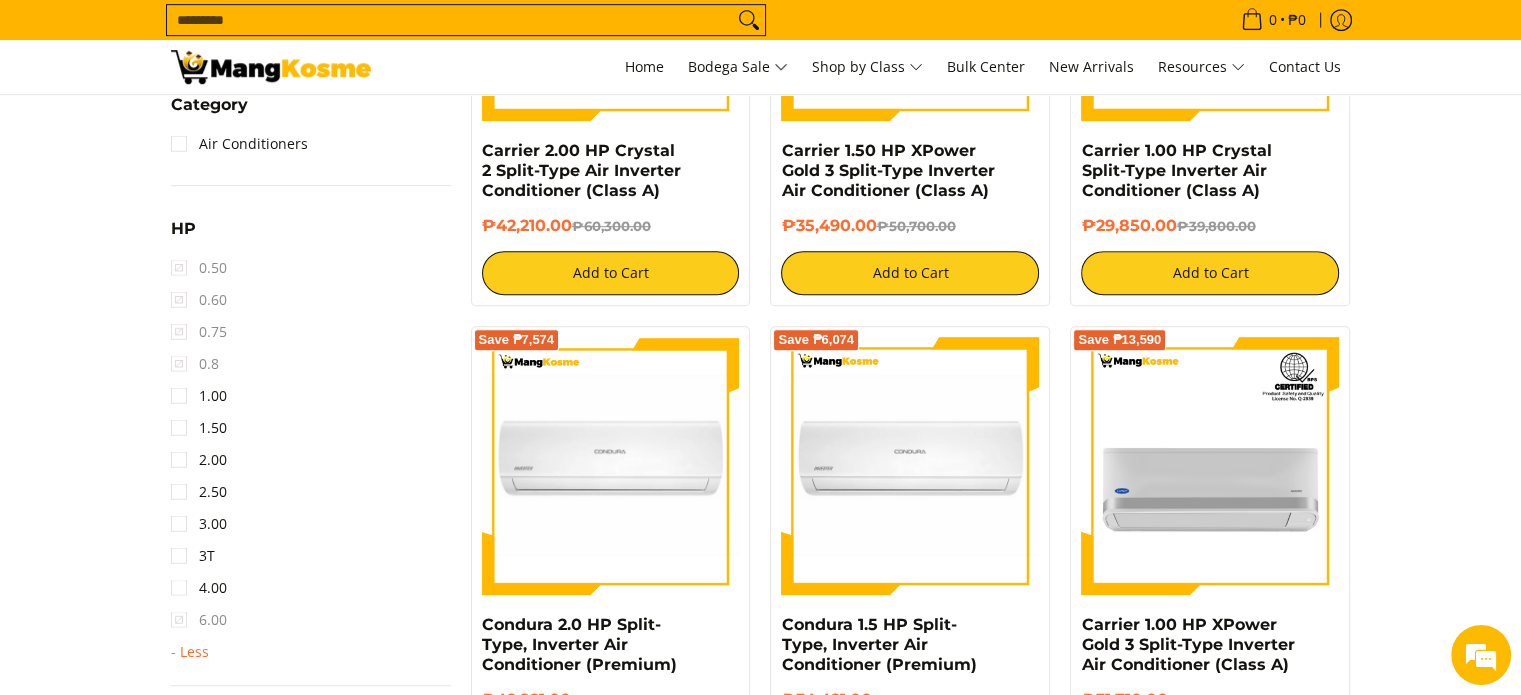 click on "0.50" at bounding box center (199, 268) 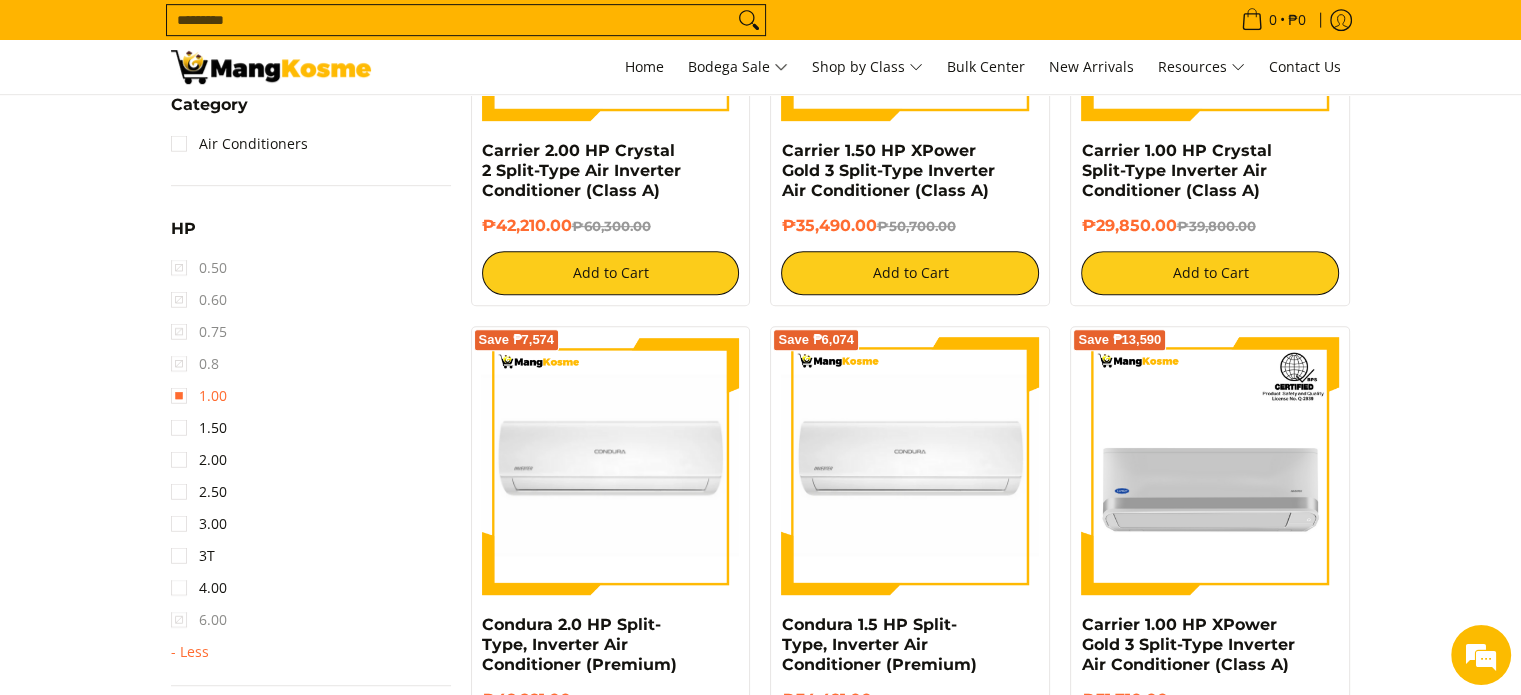click on "1.00" at bounding box center (199, 396) 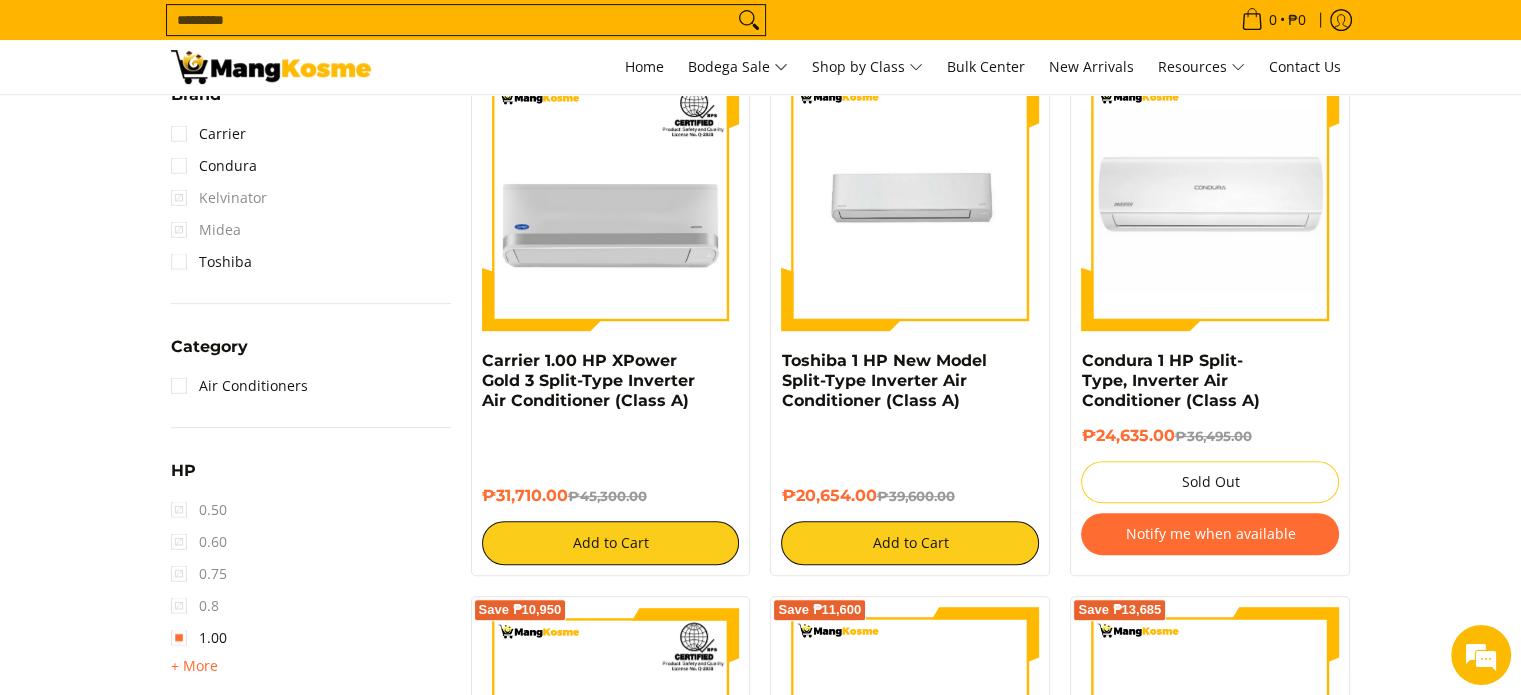 scroll, scrollTop: 312, scrollLeft: 0, axis: vertical 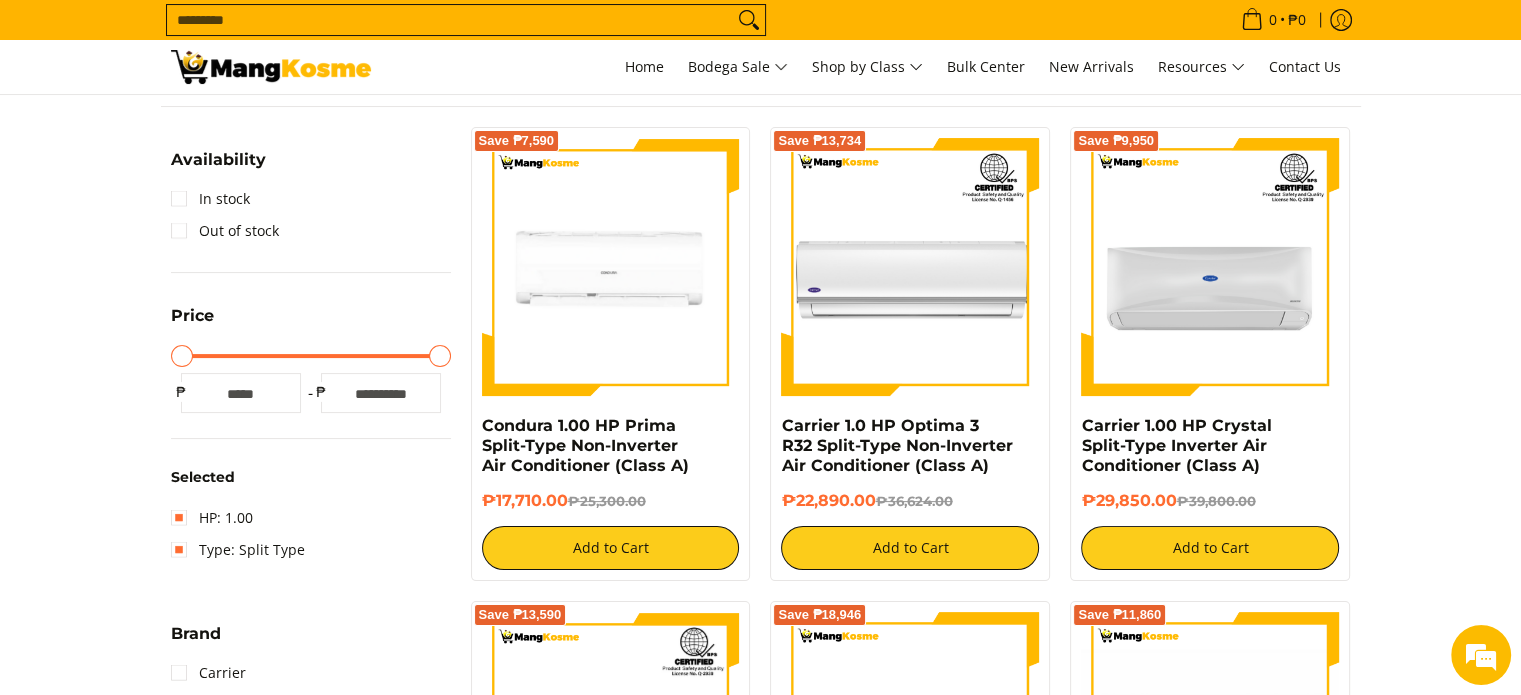 drag, startPoint x: 1352, startPoint y: 352, endPoint x: 1390, endPoint y: 234, distance: 123.967735 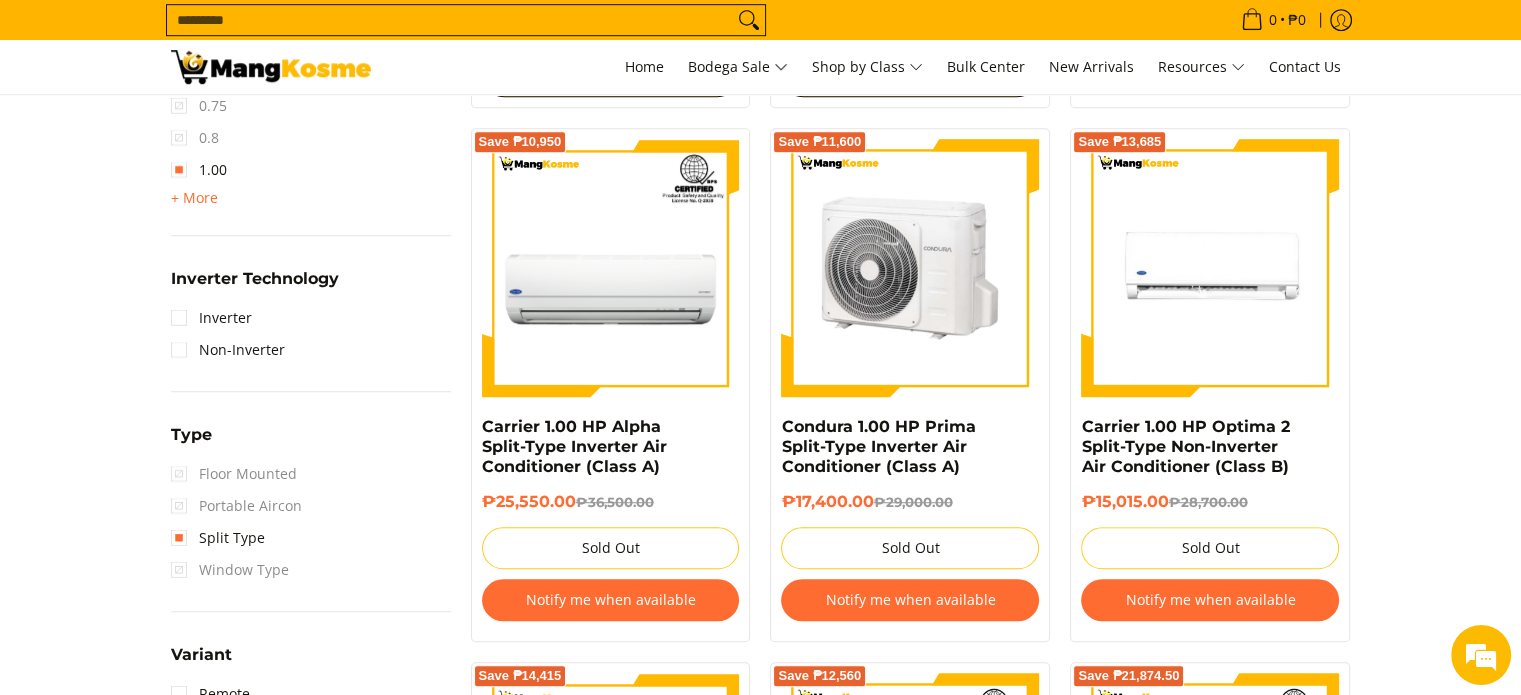 scroll, scrollTop: 1412, scrollLeft: 0, axis: vertical 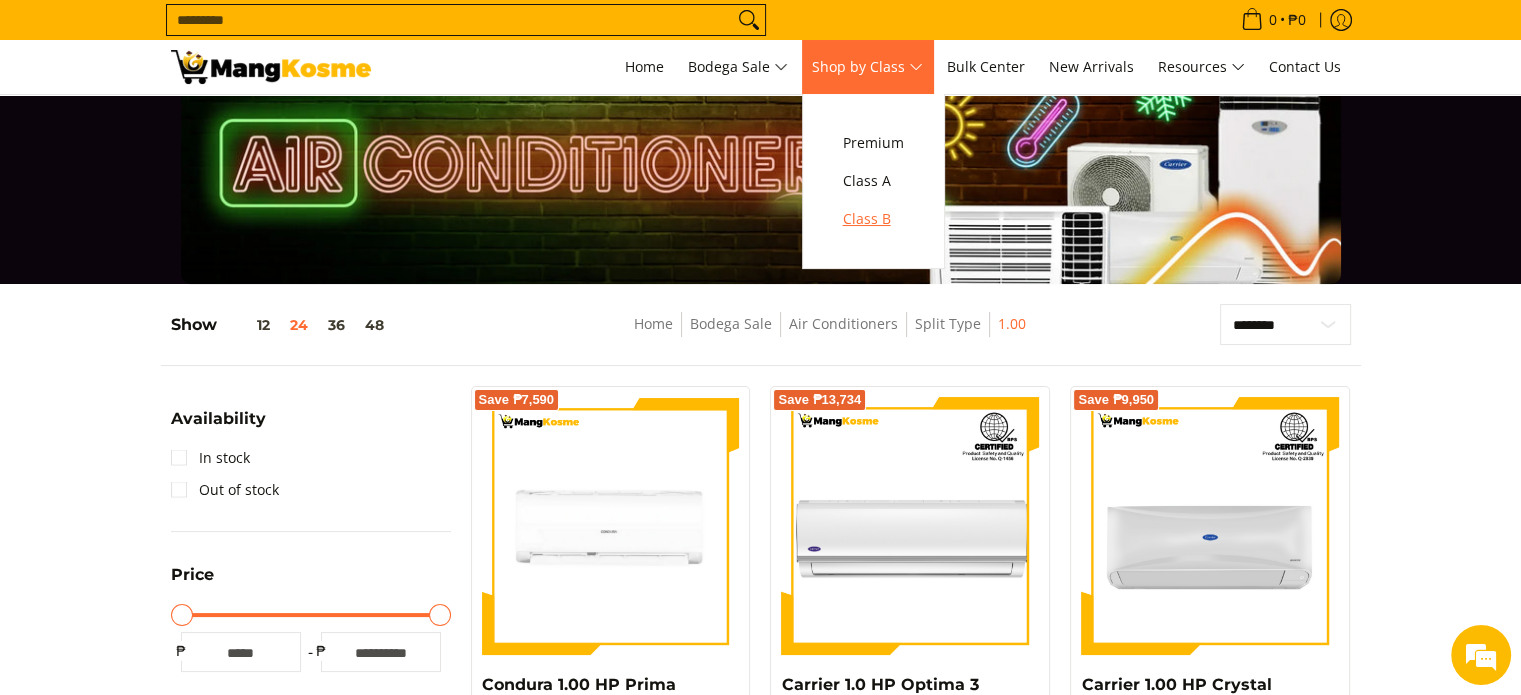 click on "Class B" at bounding box center (873, 219) 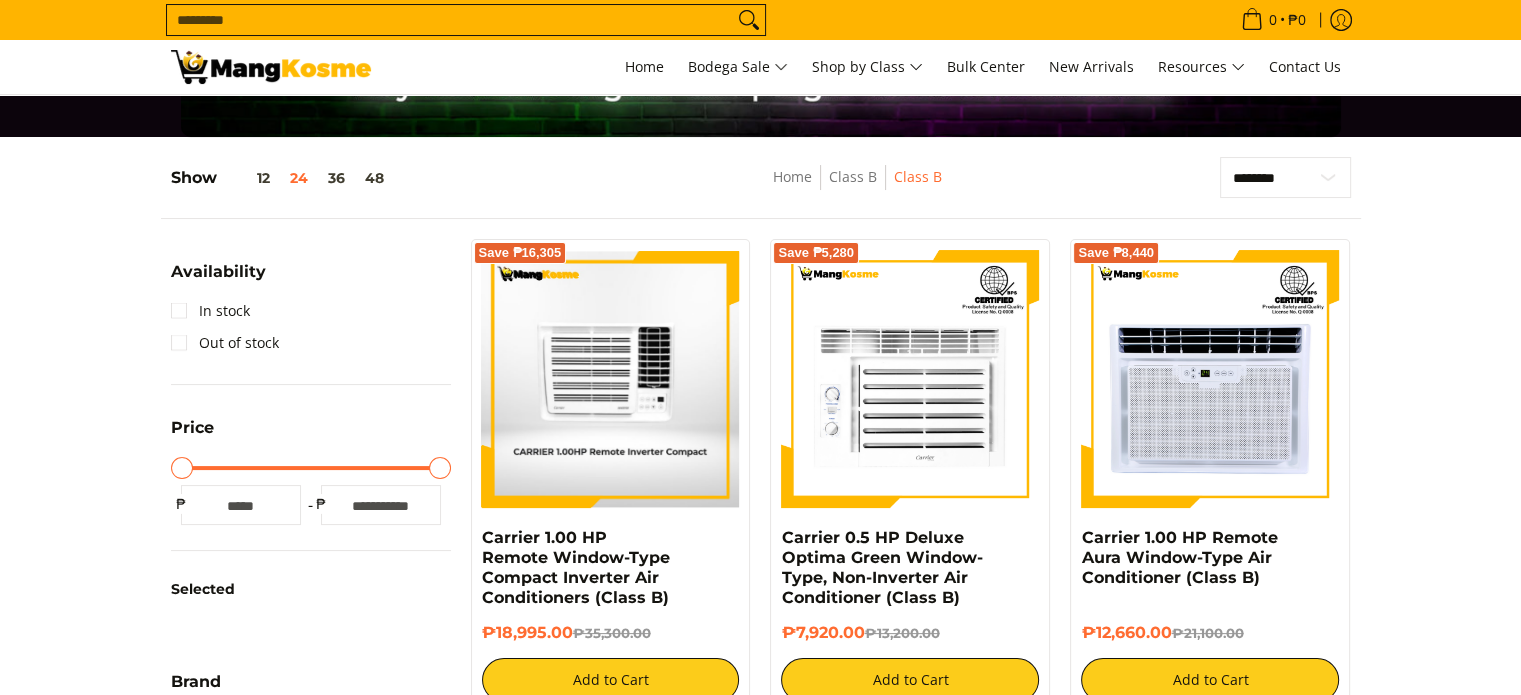 scroll, scrollTop: 200, scrollLeft: 0, axis: vertical 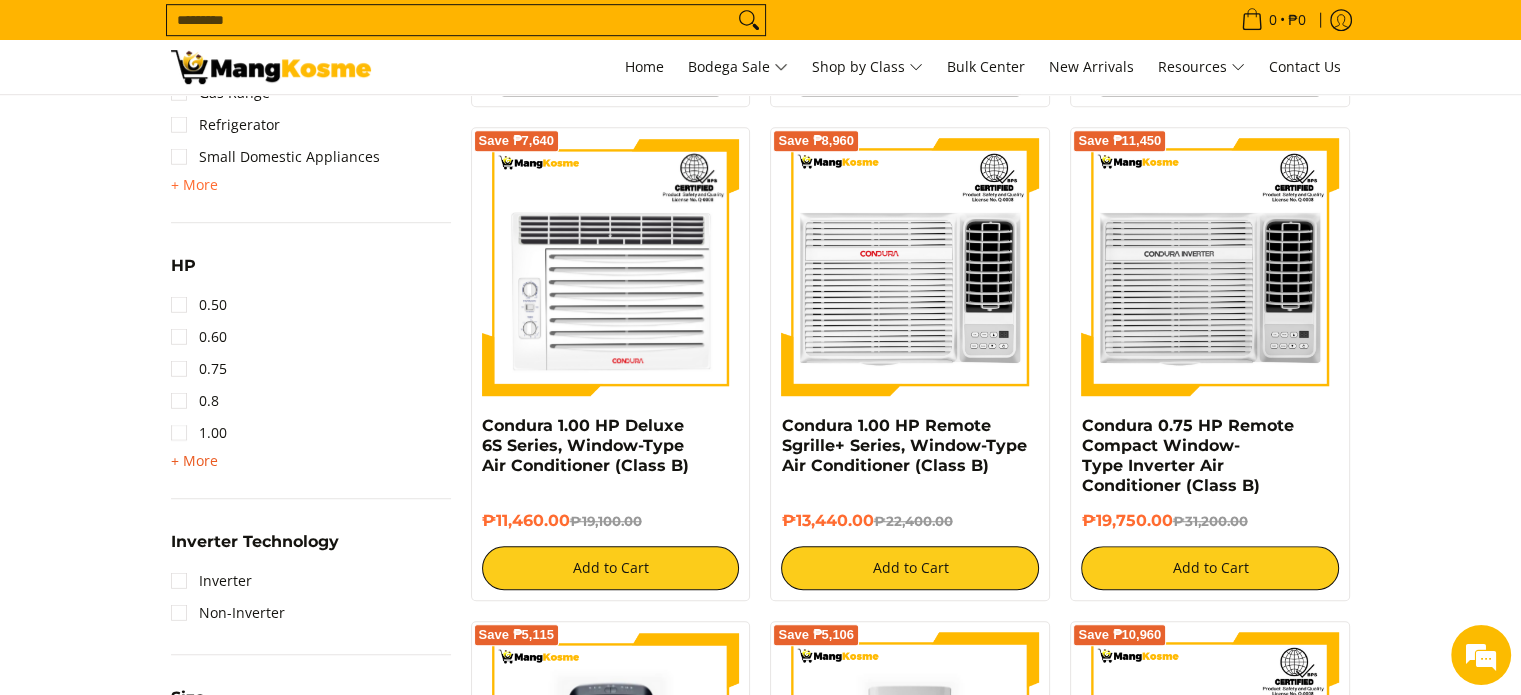 click on "+ More" at bounding box center (194, 461) 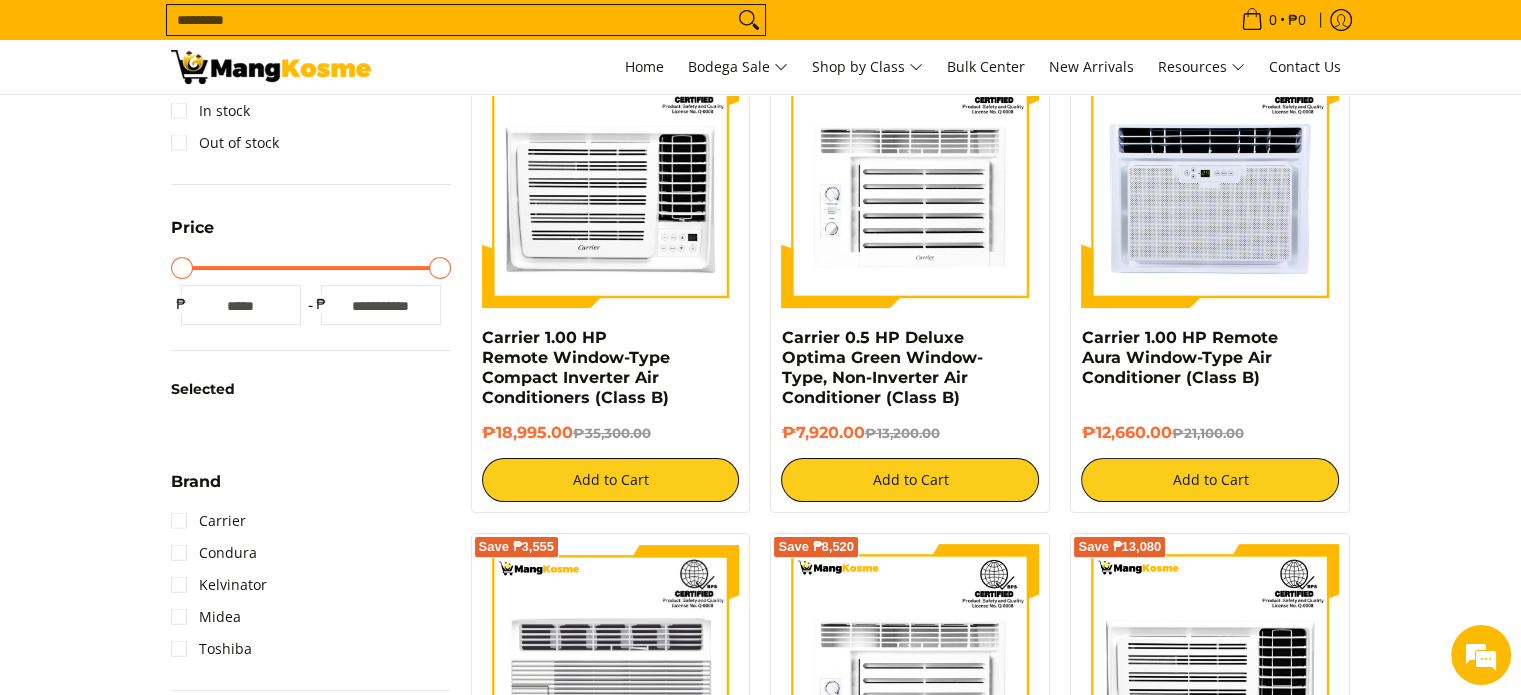 scroll, scrollTop: 200, scrollLeft: 0, axis: vertical 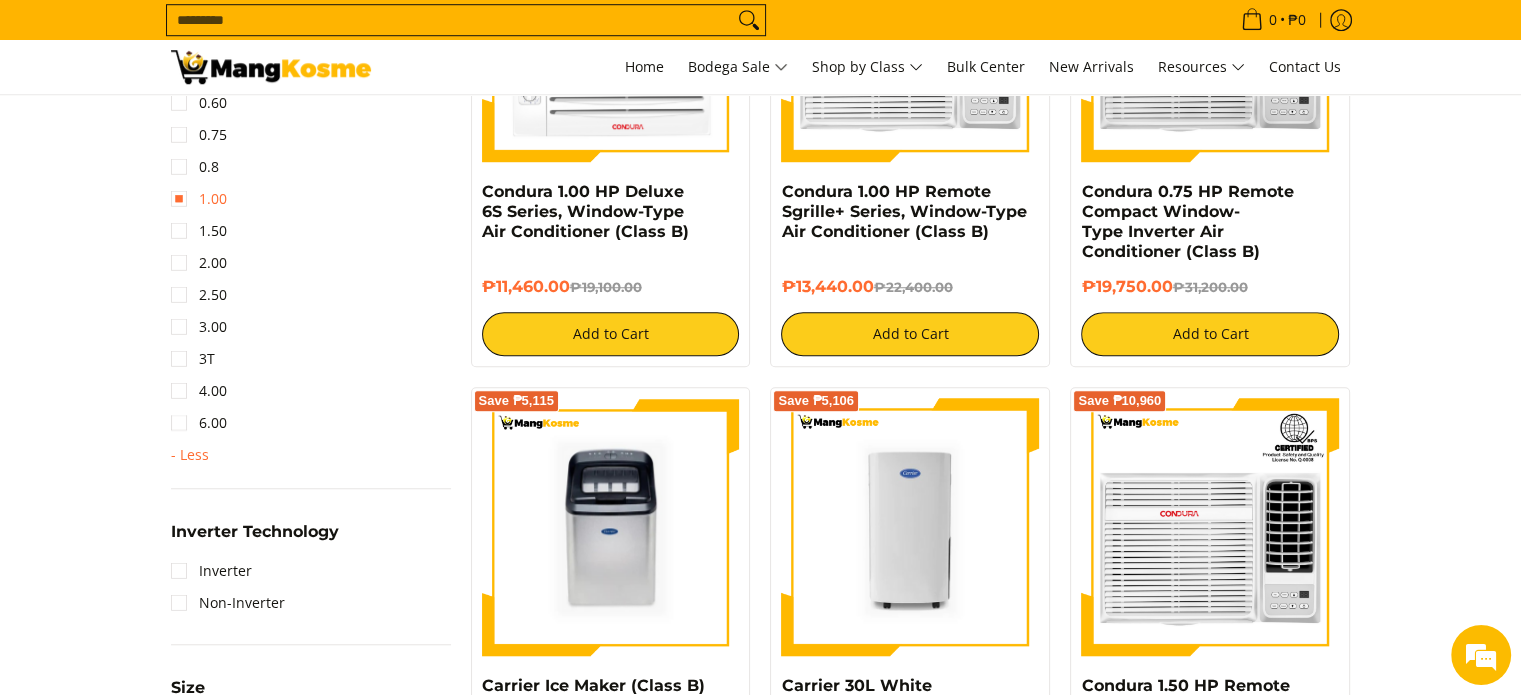 click on "1.00" at bounding box center (199, 199) 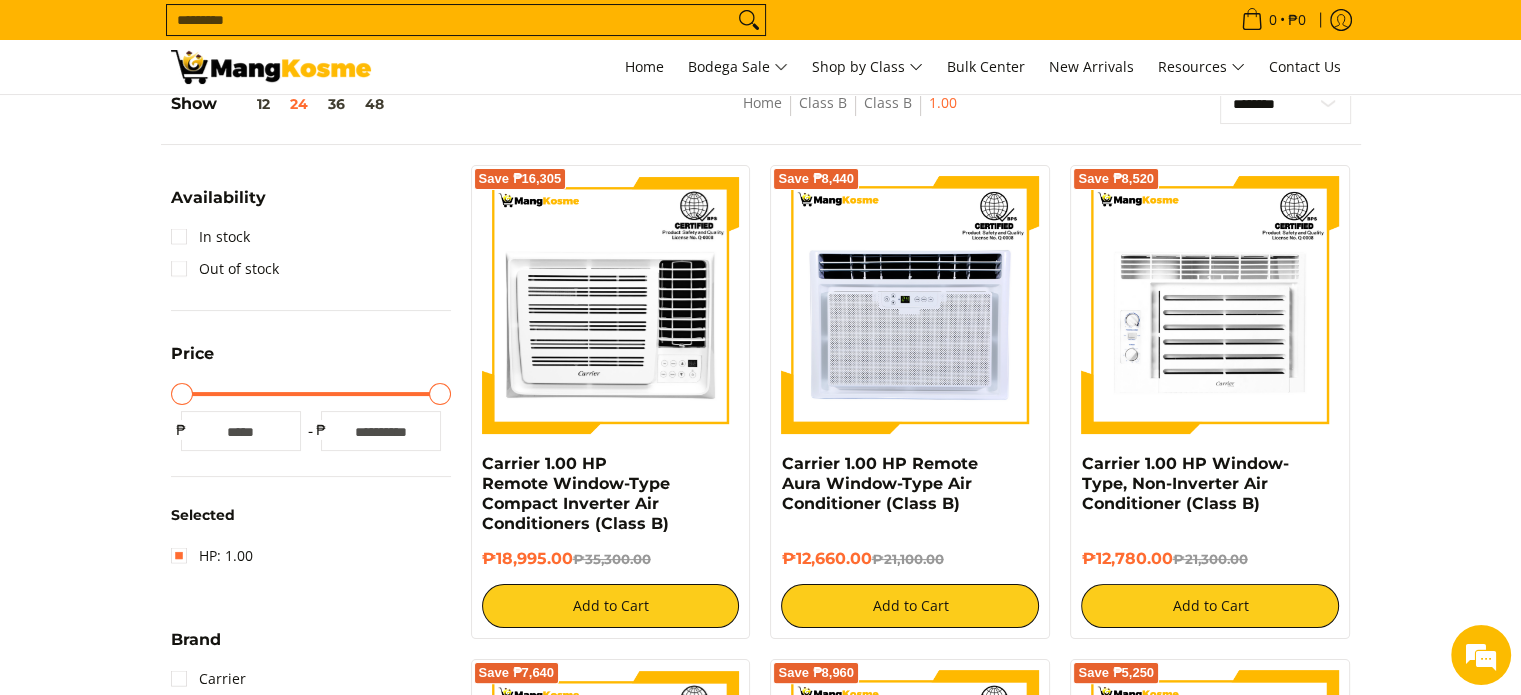 scroll, scrollTop: 261, scrollLeft: 0, axis: vertical 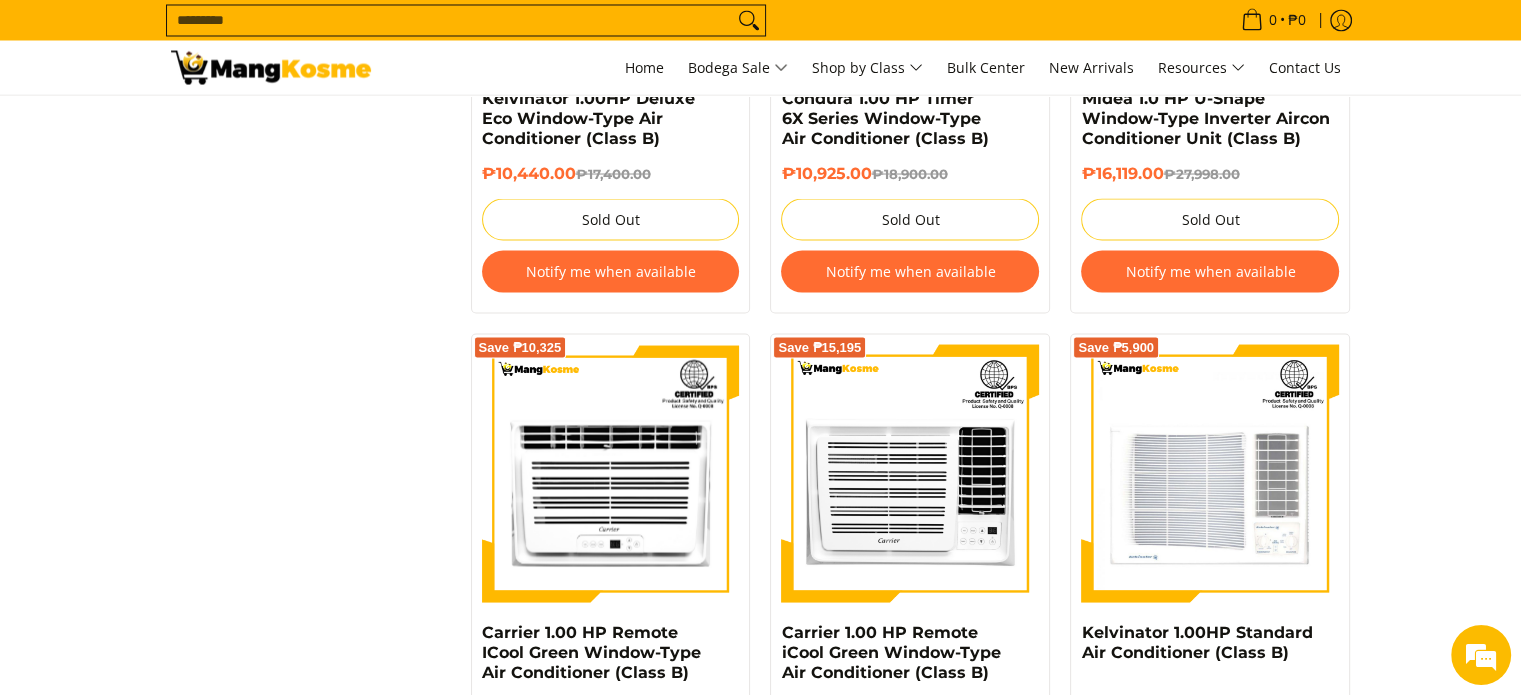 click on "**********" at bounding box center (760, -1233) 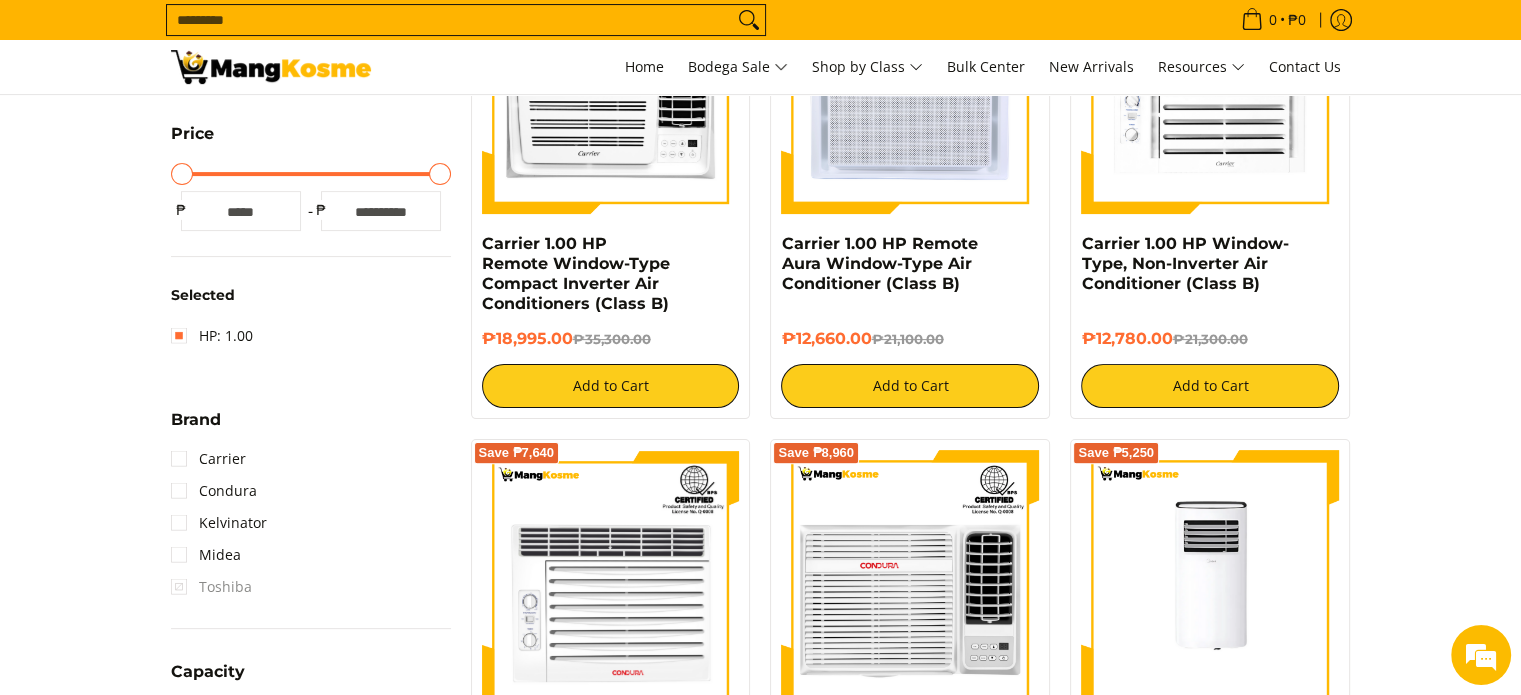 scroll, scrollTop: 0, scrollLeft: 0, axis: both 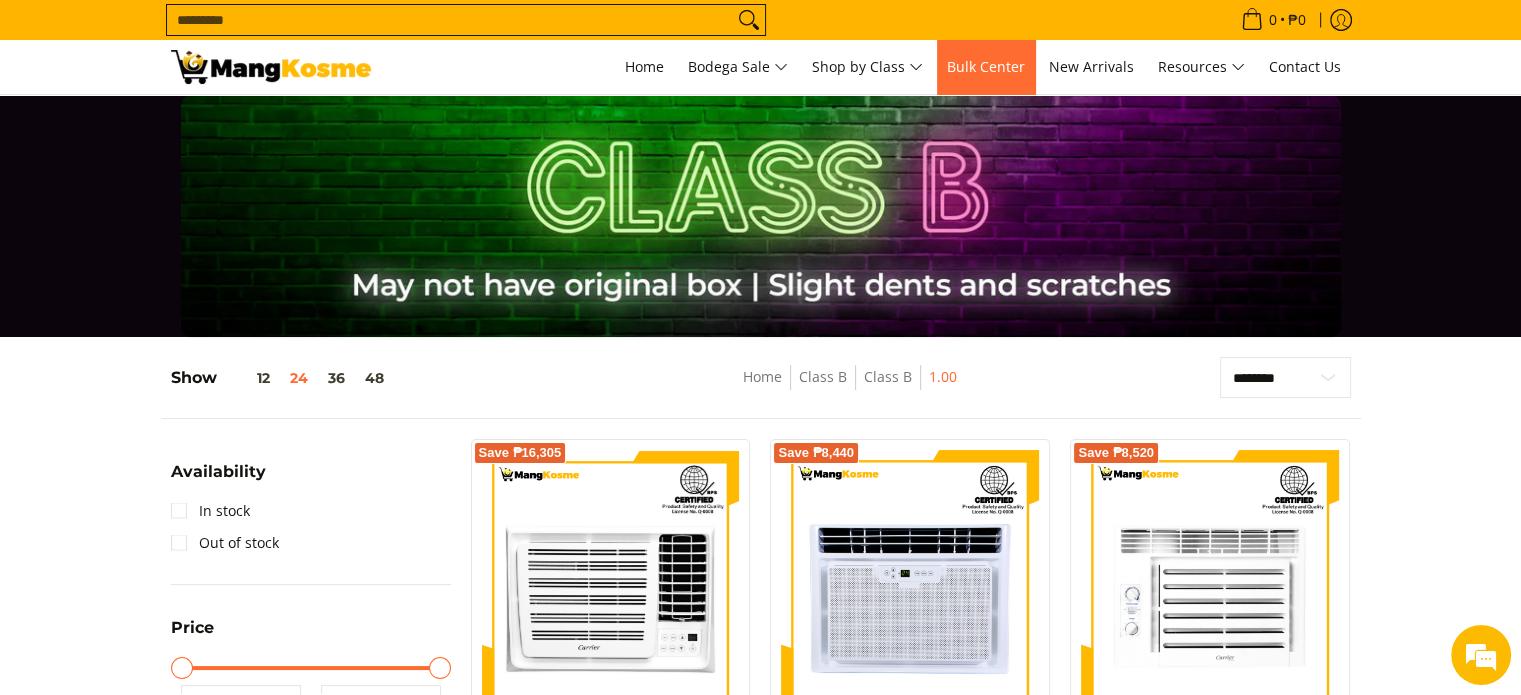 click on "Bulk Center" at bounding box center [986, 66] 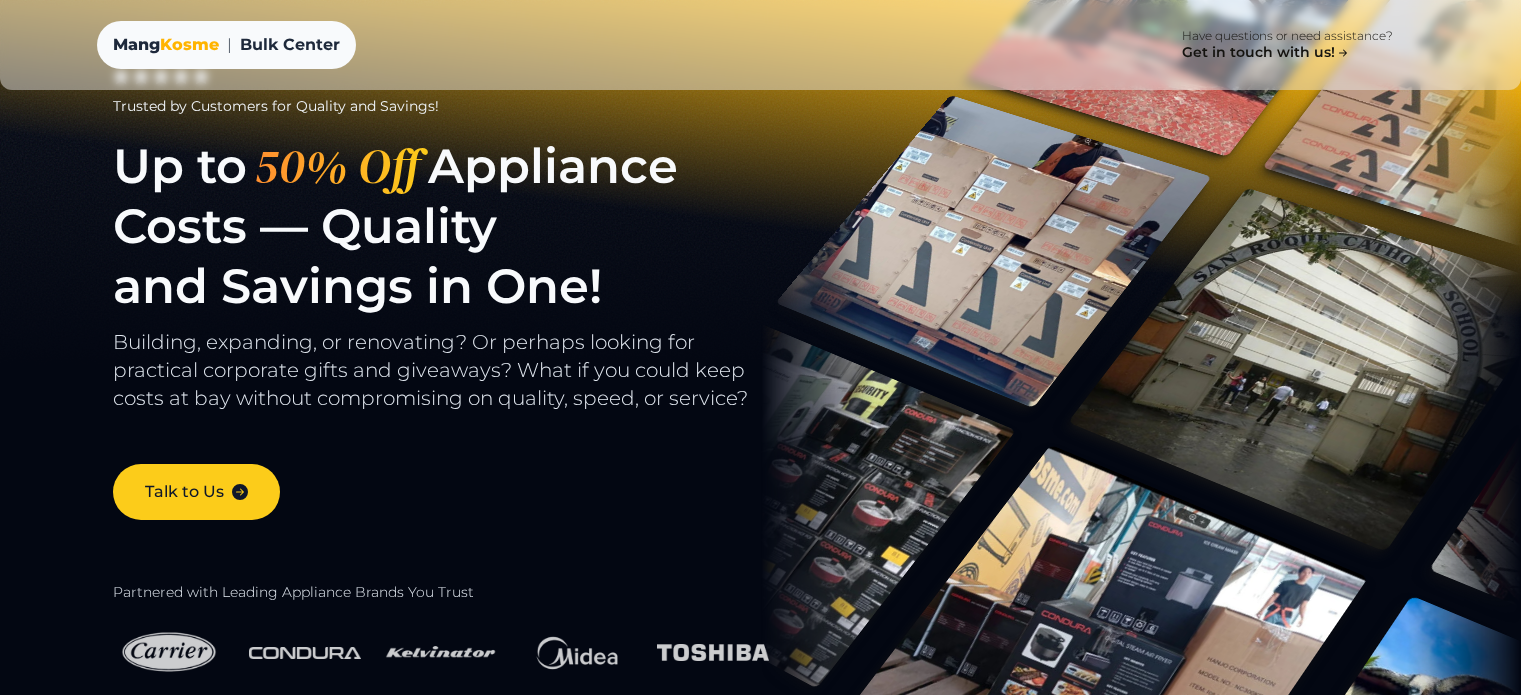scroll, scrollTop: 0, scrollLeft: 0, axis: both 